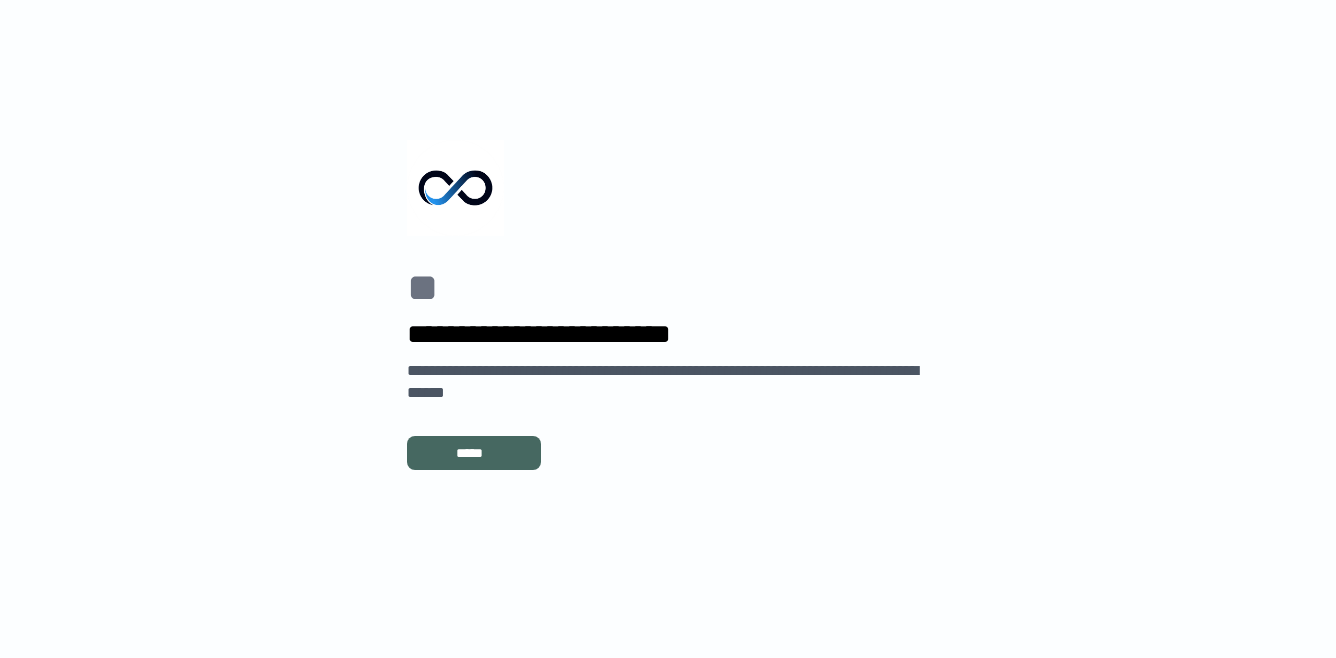 scroll, scrollTop: 0, scrollLeft: 0, axis: both 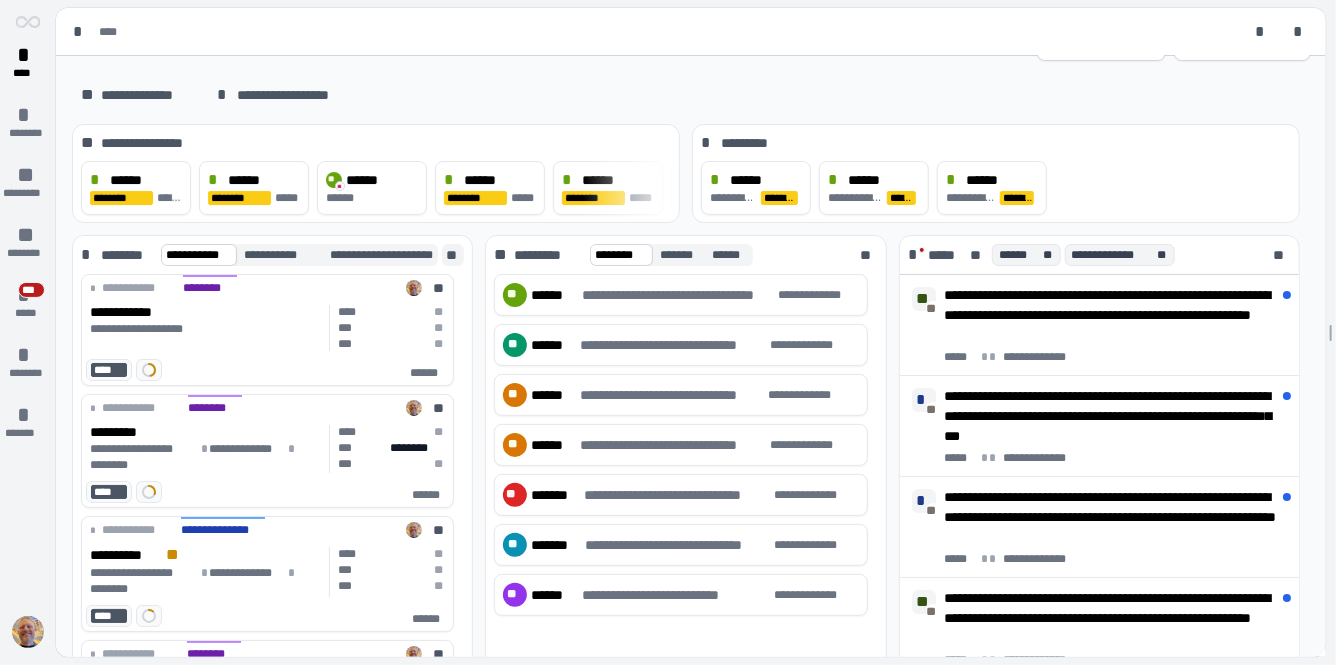click on "**" at bounding box center [453, 255] 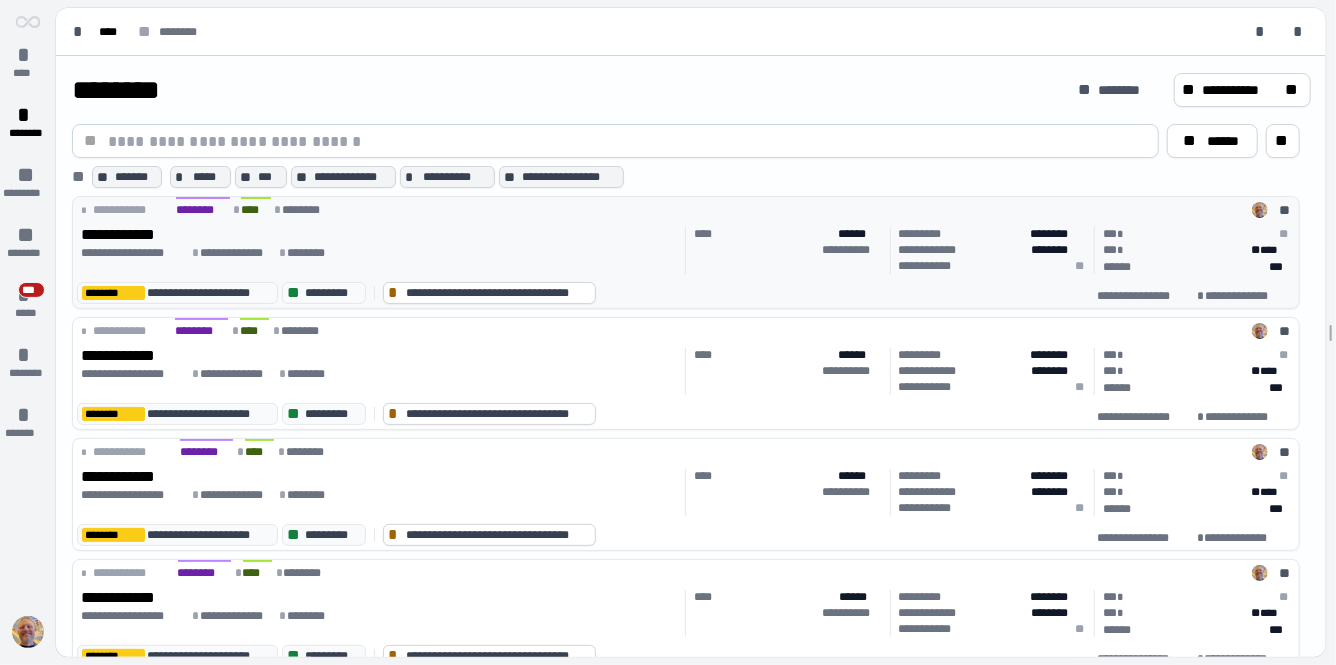 click on "**********" at bounding box center (379, 235) 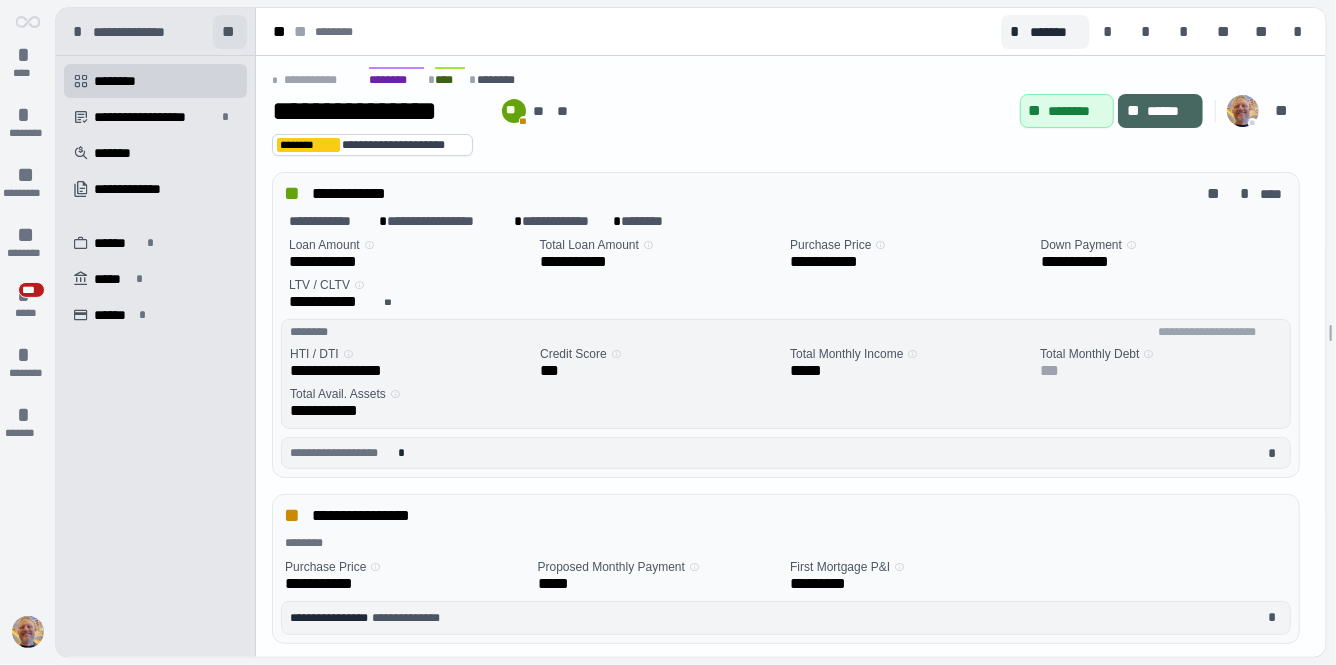 click on "**" at bounding box center (230, 32) 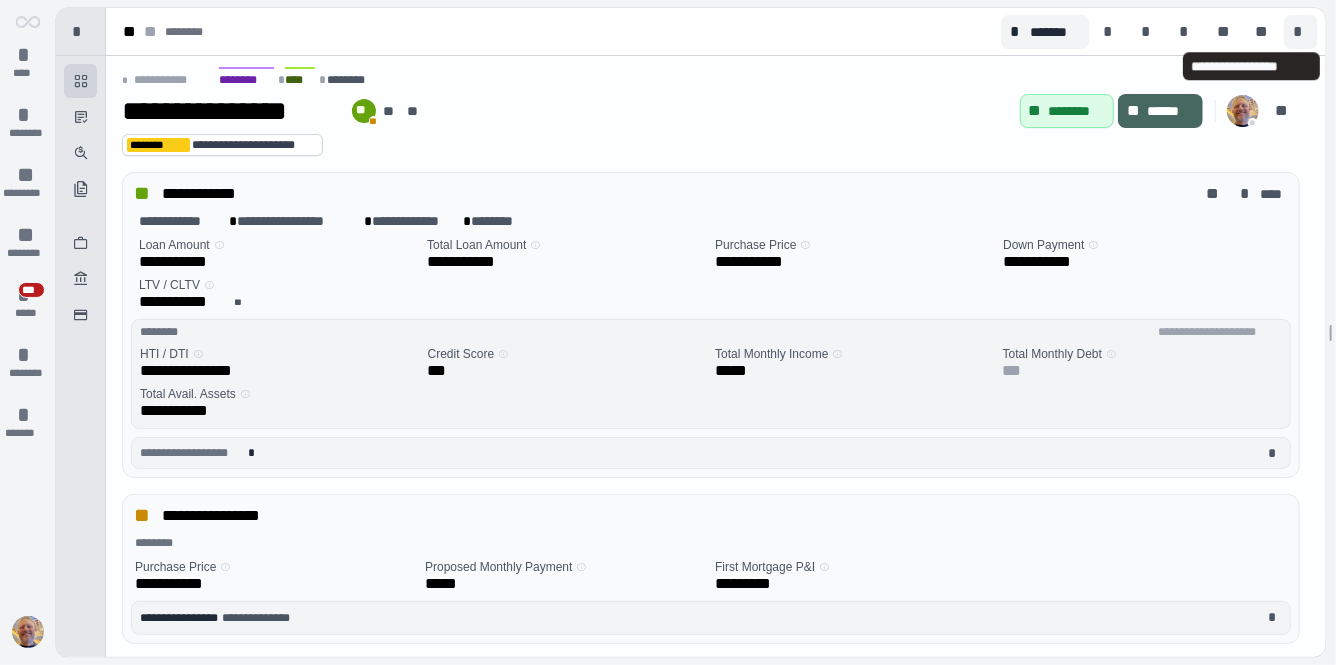 click on "*" at bounding box center [1301, 32] 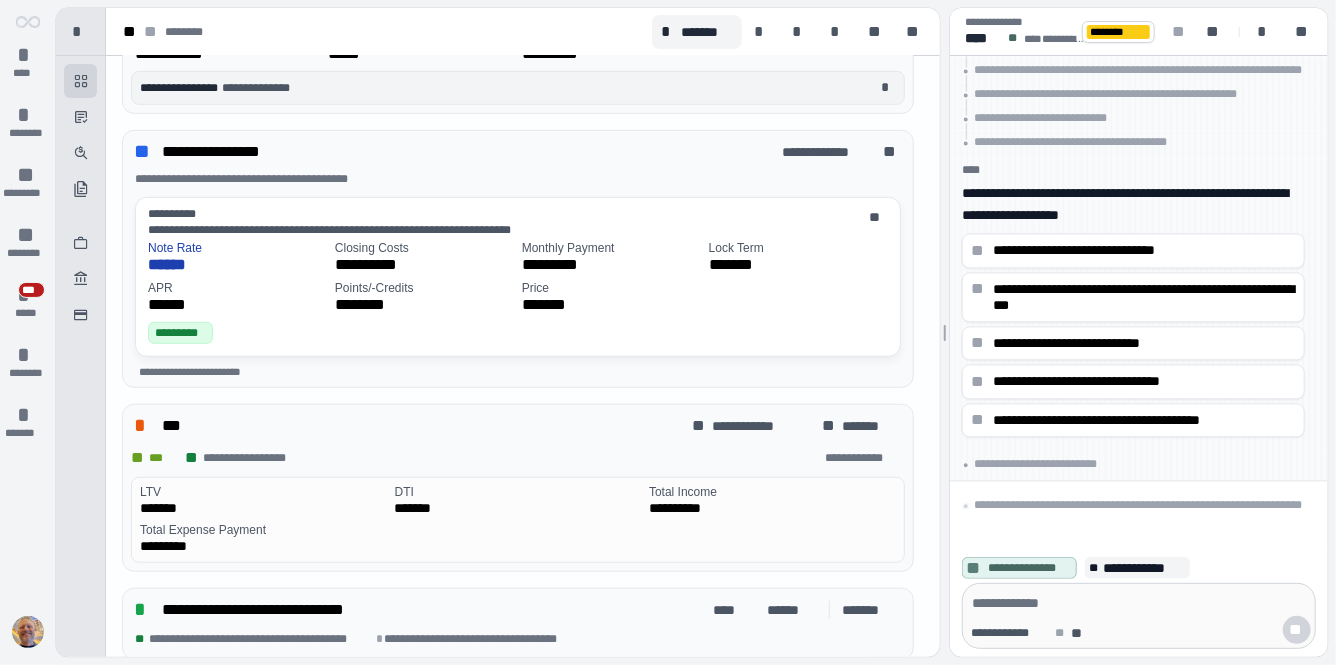 scroll, scrollTop: 532, scrollLeft: 0, axis: vertical 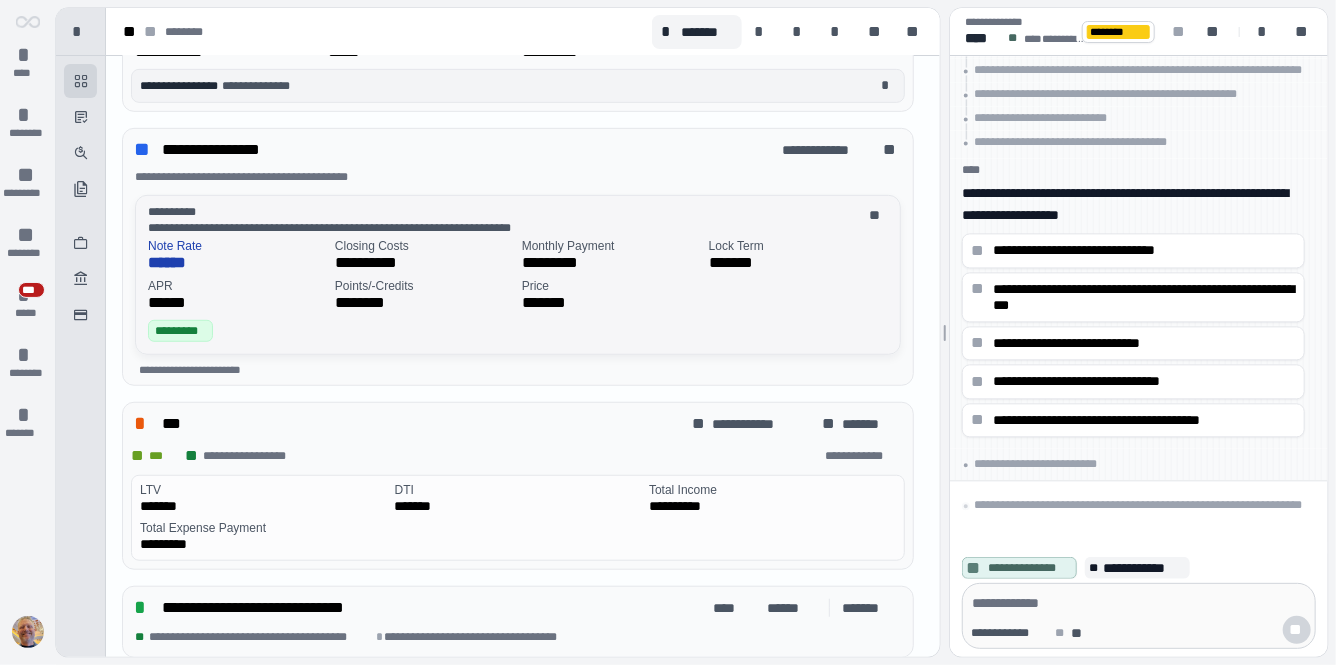 click on "*********" at bounding box center [611, 263] 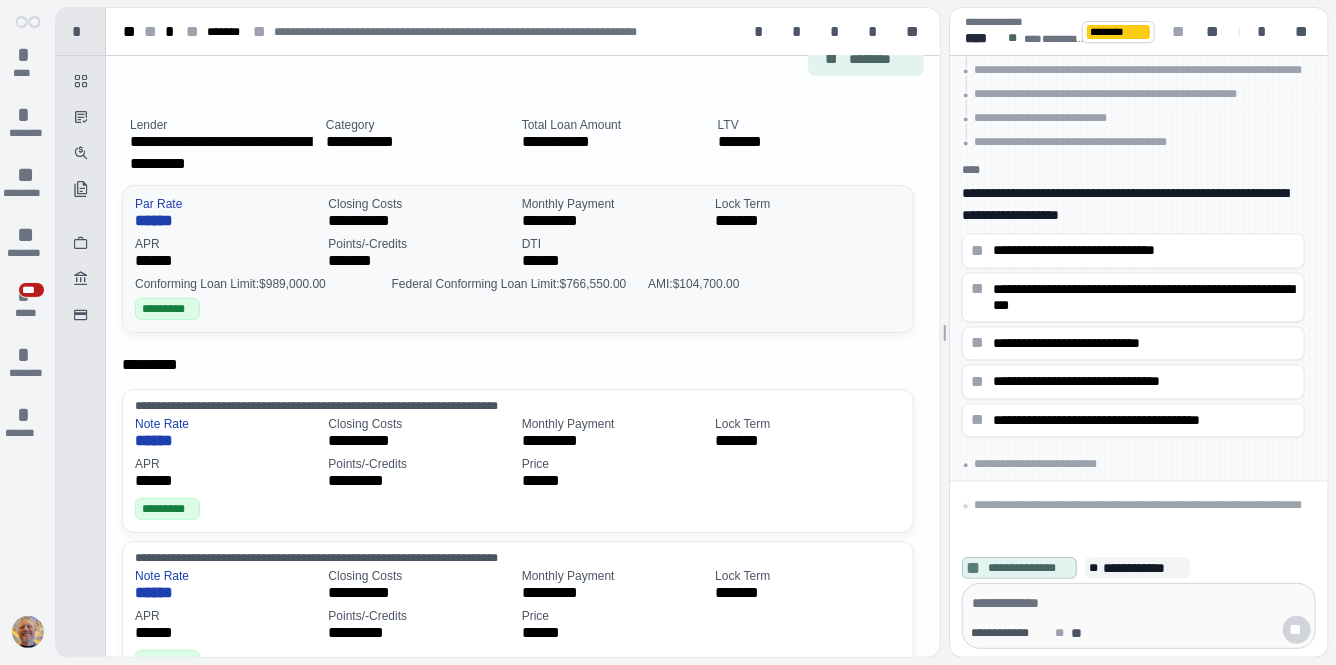 scroll, scrollTop: 0, scrollLeft: 0, axis: both 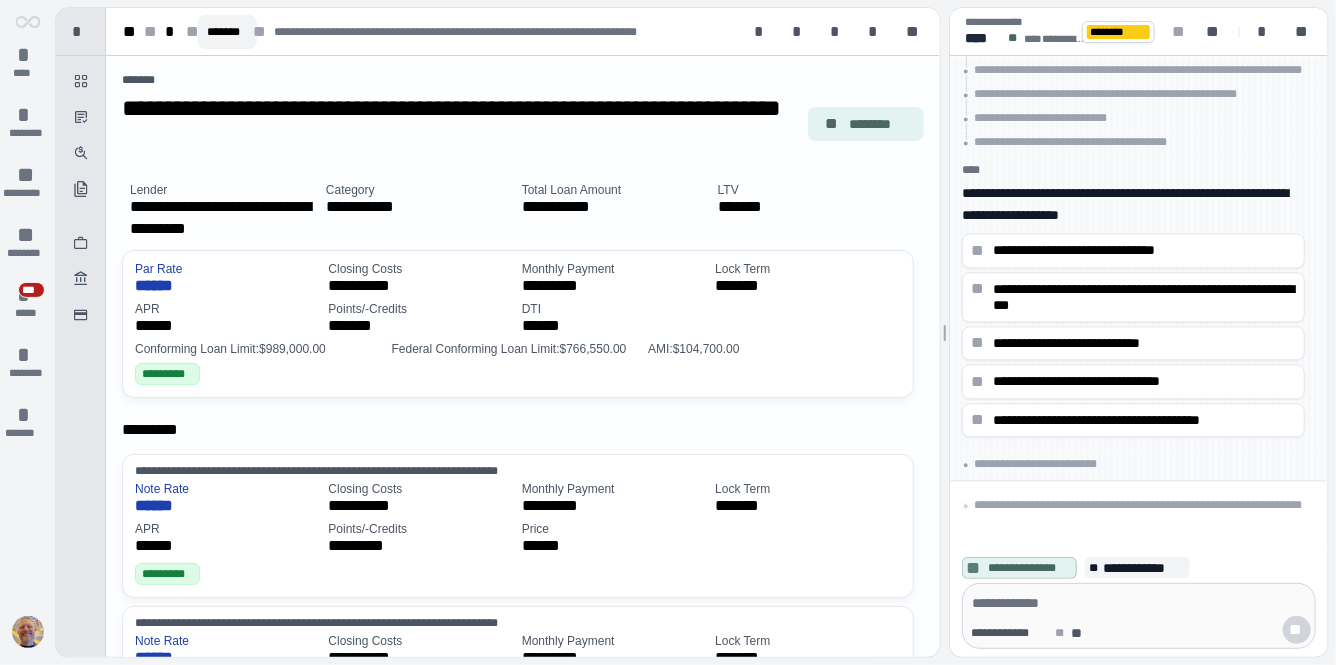 click on "*******" at bounding box center (227, 32) 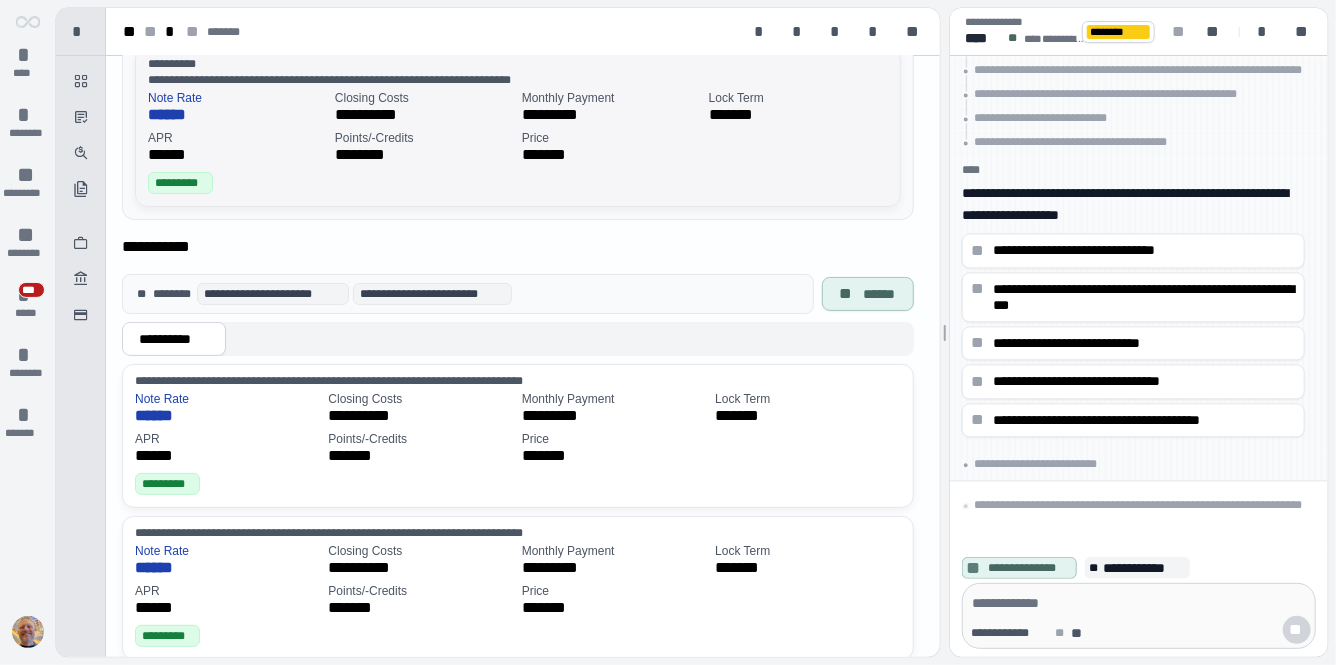 scroll, scrollTop: 160, scrollLeft: 0, axis: vertical 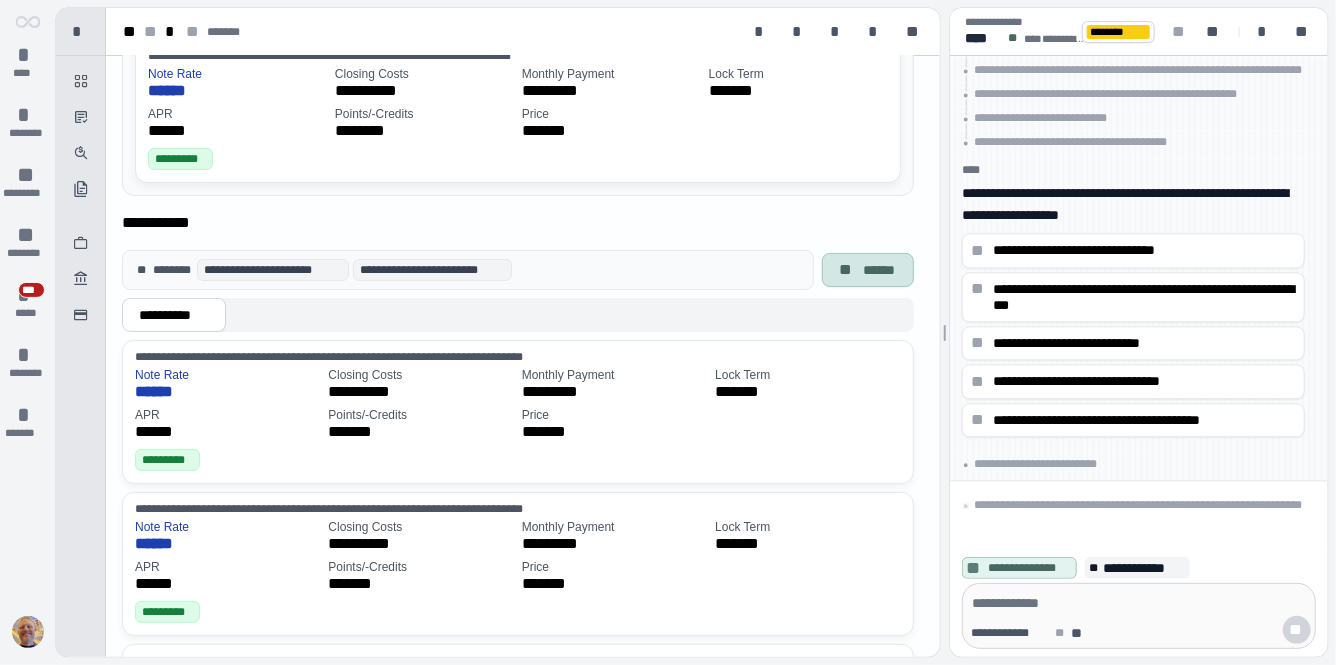 click on "******" at bounding box center (880, 270) 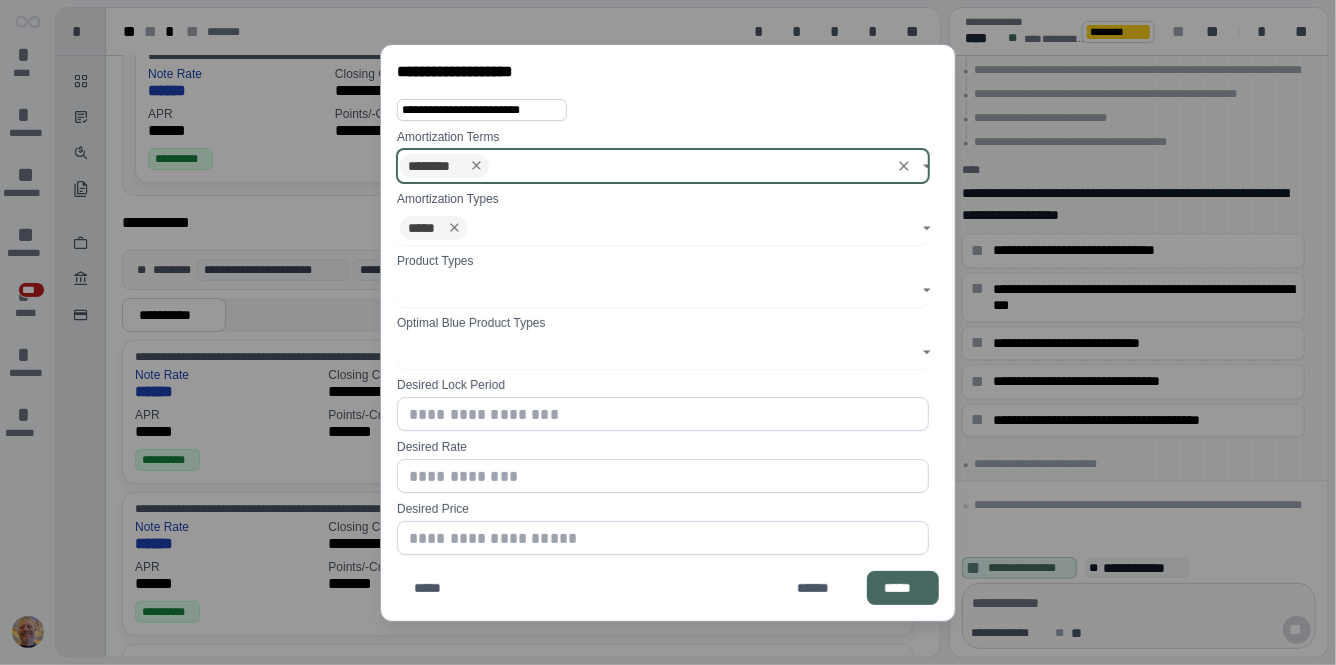 click at bounding box center [691, 166] 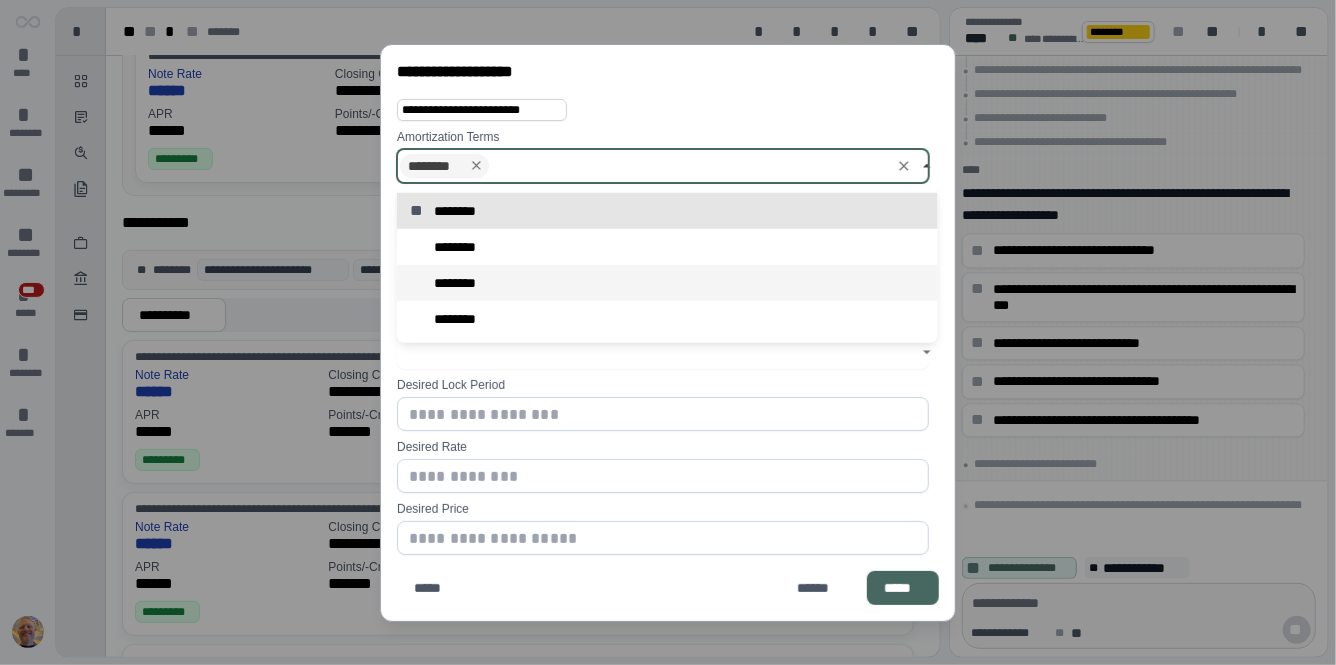 click on "********" at bounding box center [460, 283] 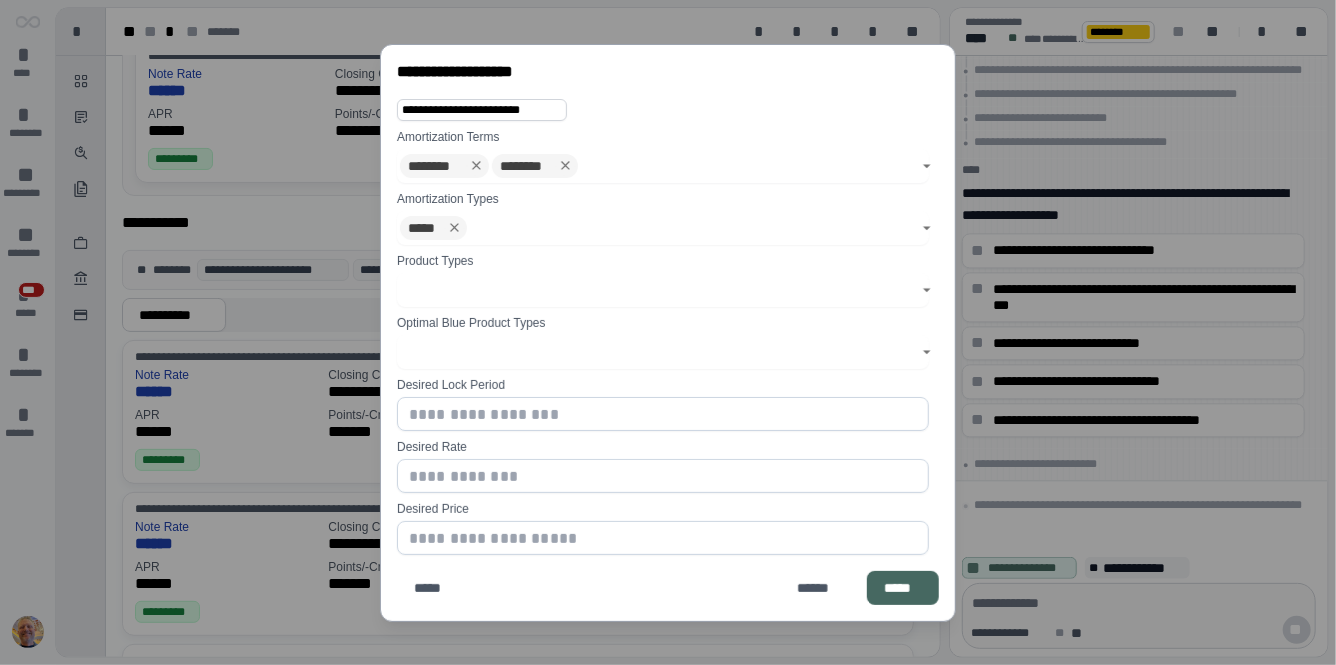 click on "**********" at bounding box center (663, 110) 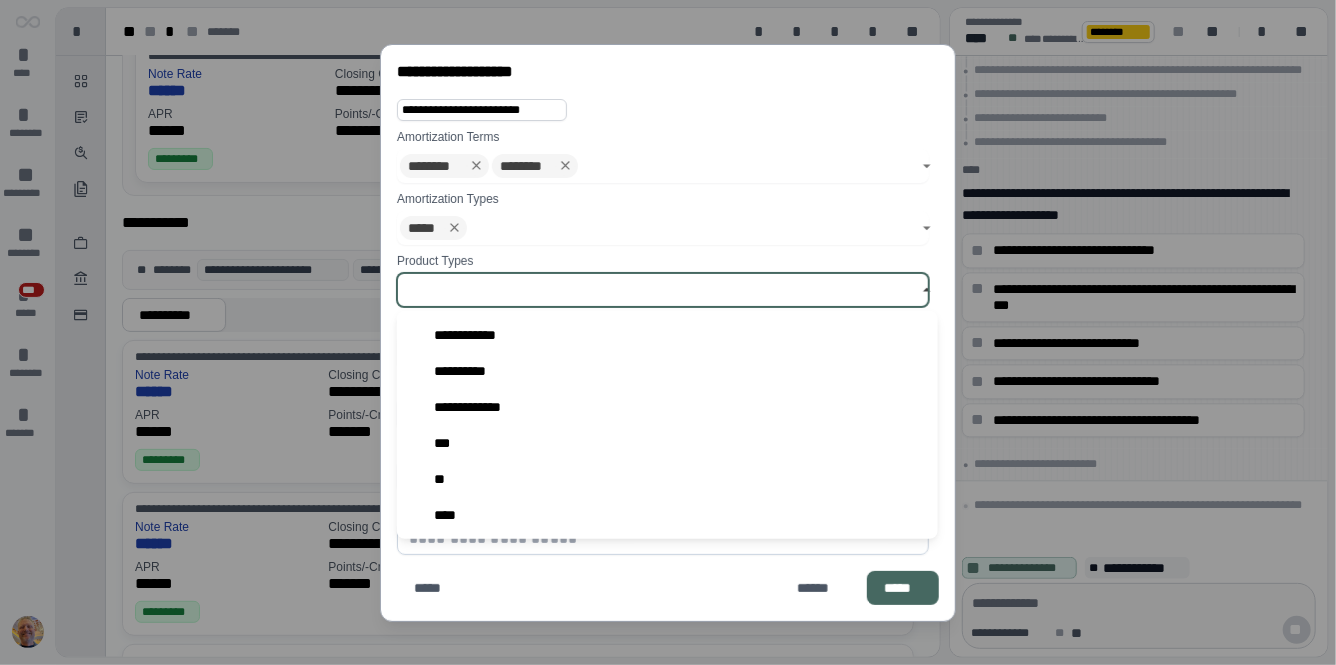 click at bounding box center (657, 290) 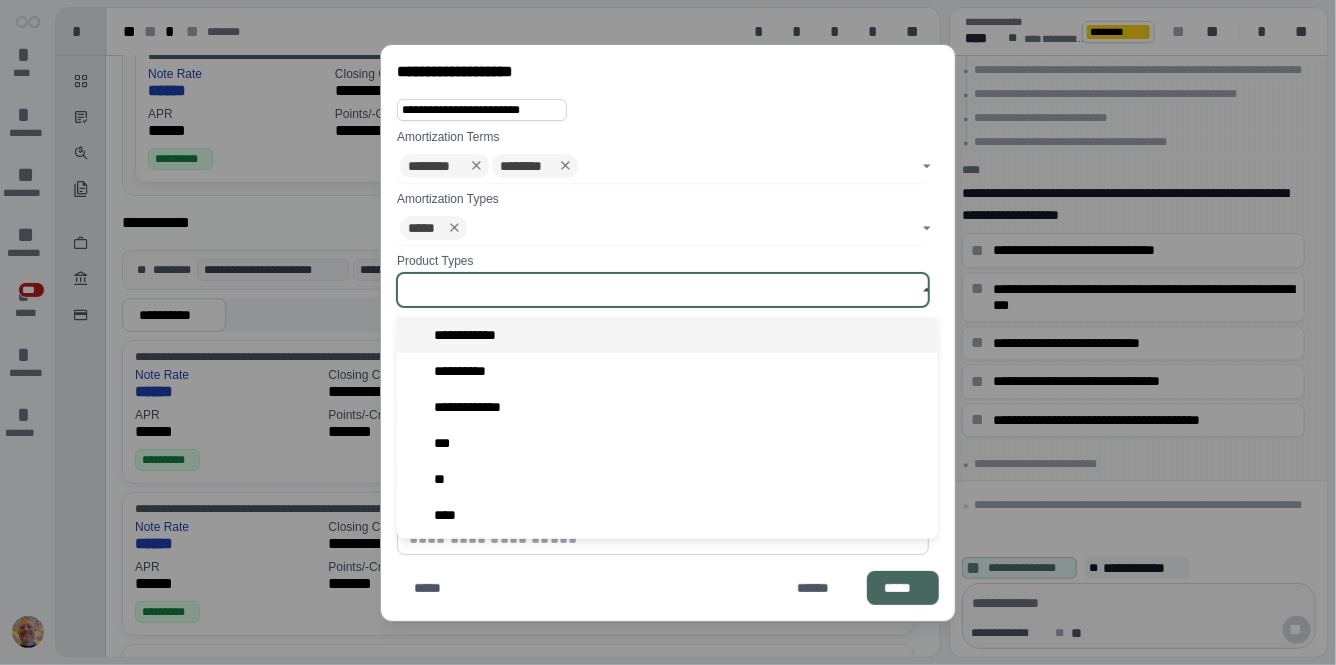 click on "**********" at bounding box center (667, 335) 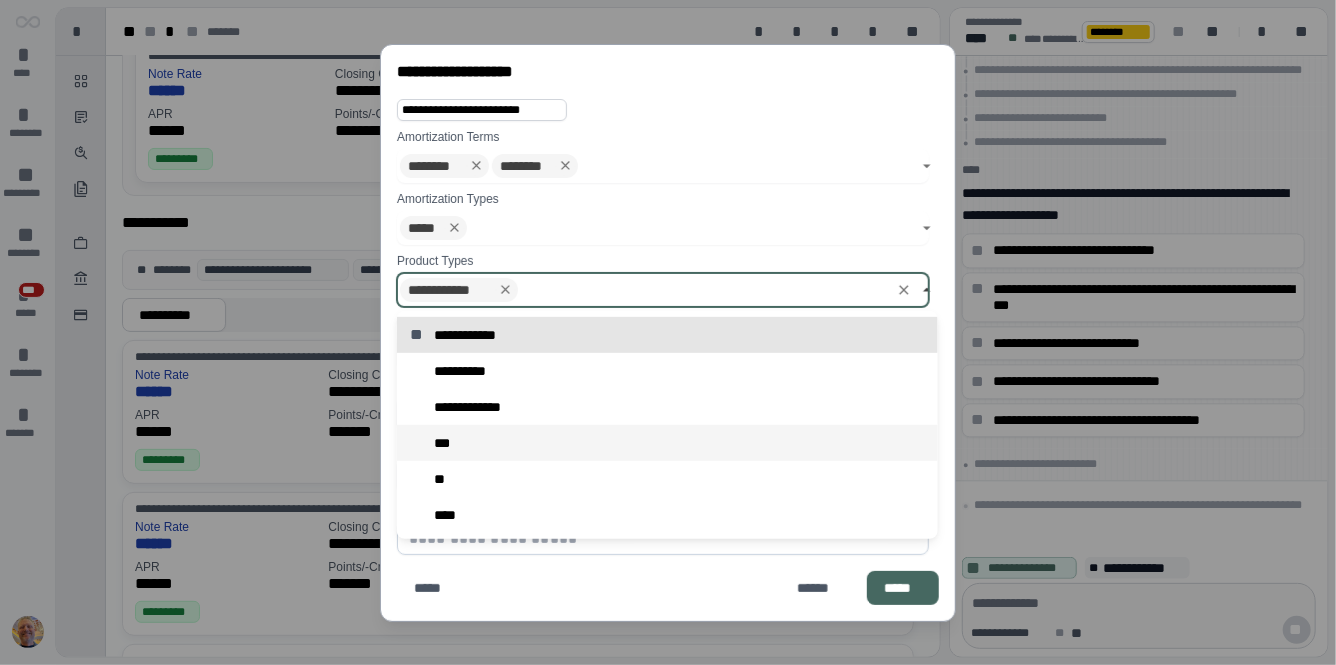 click on "***" at bounding box center [667, 443] 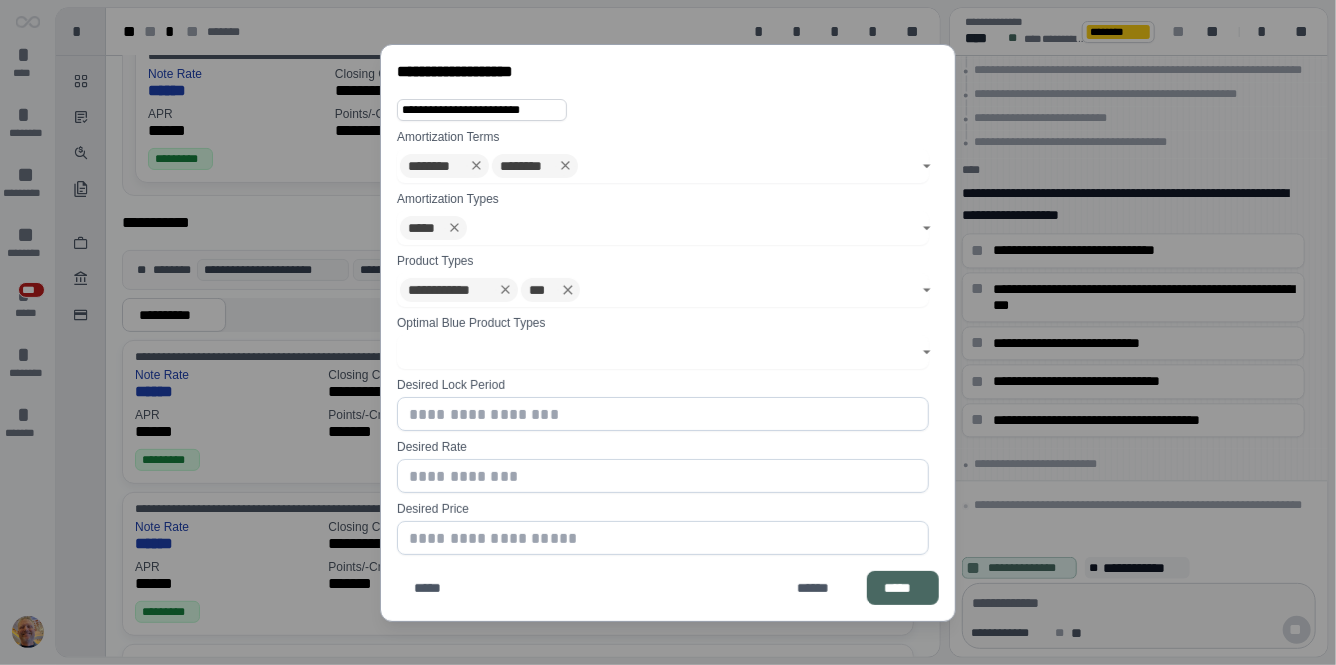 click on "*****" at bounding box center [903, 588] 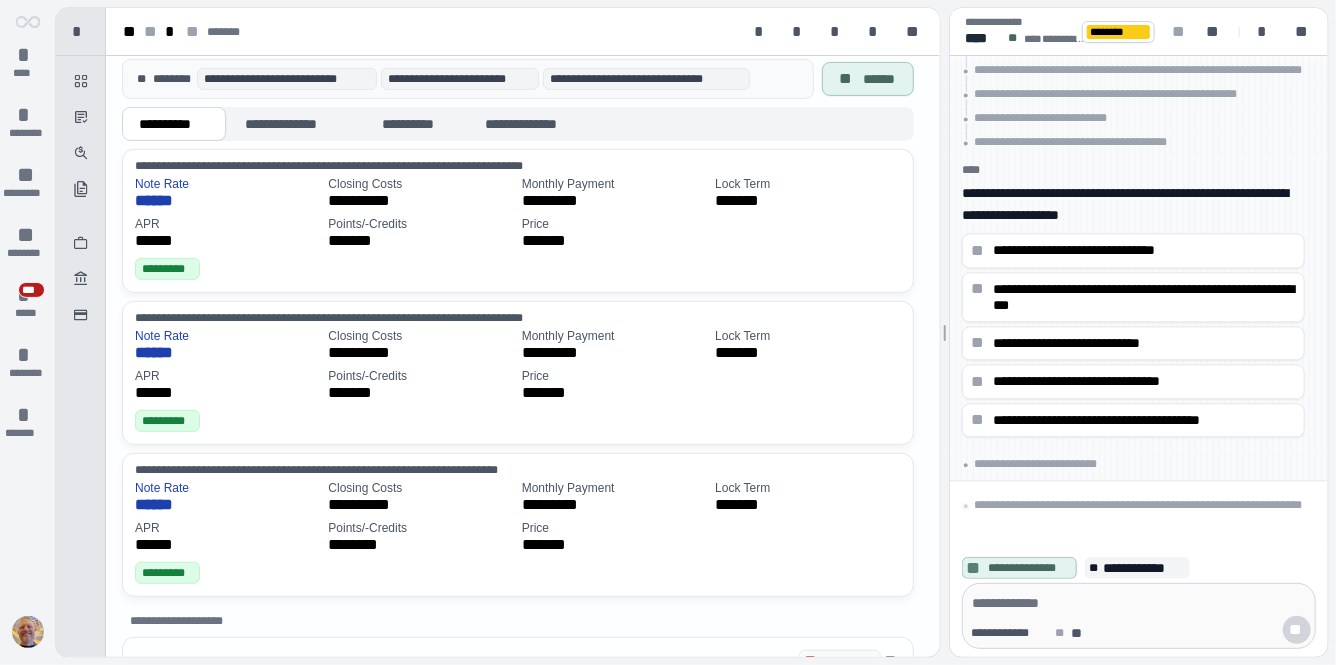 scroll, scrollTop: 361, scrollLeft: 0, axis: vertical 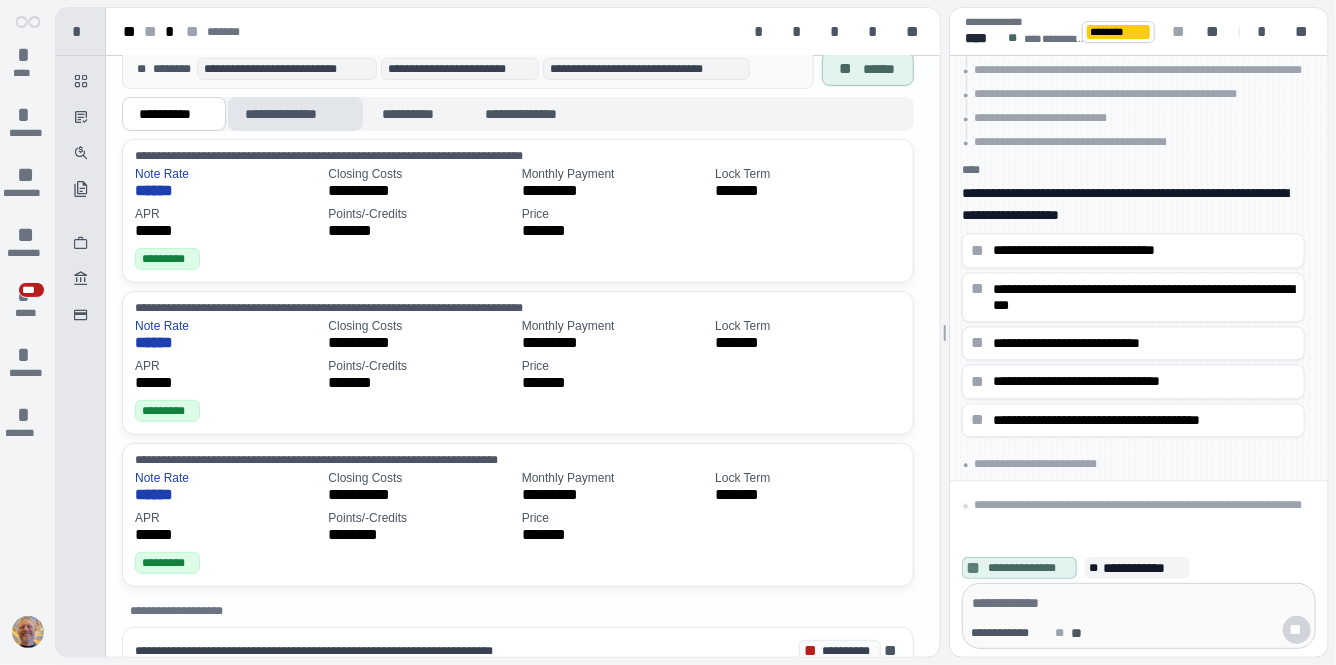 click on "**********" at bounding box center [295, 114] 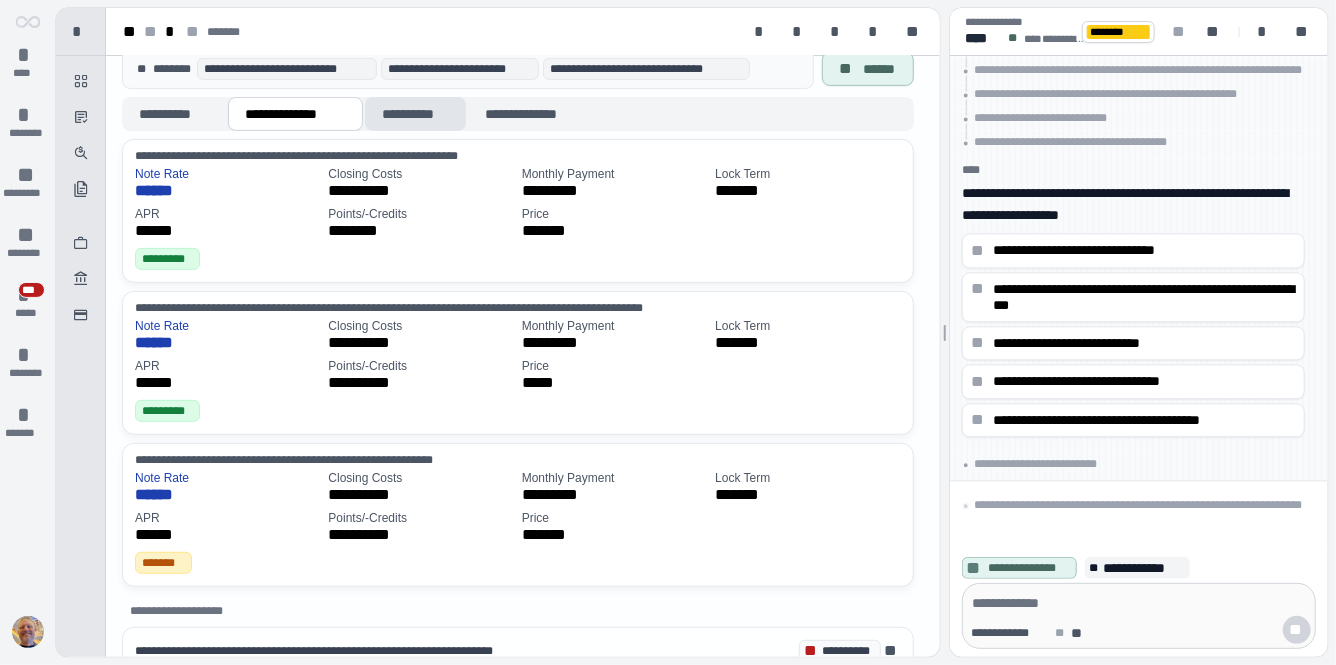 click on "**********" at bounding box center (415, 114) 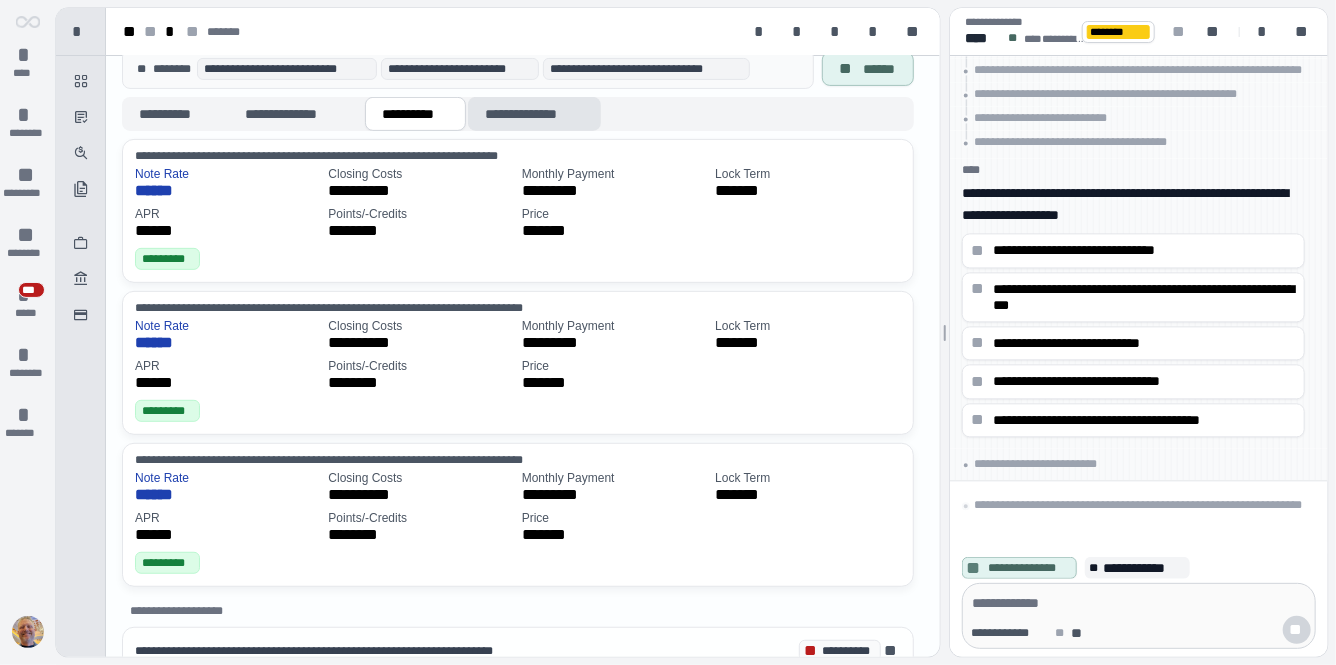 click on "**********" at bounding box center (534, 114) 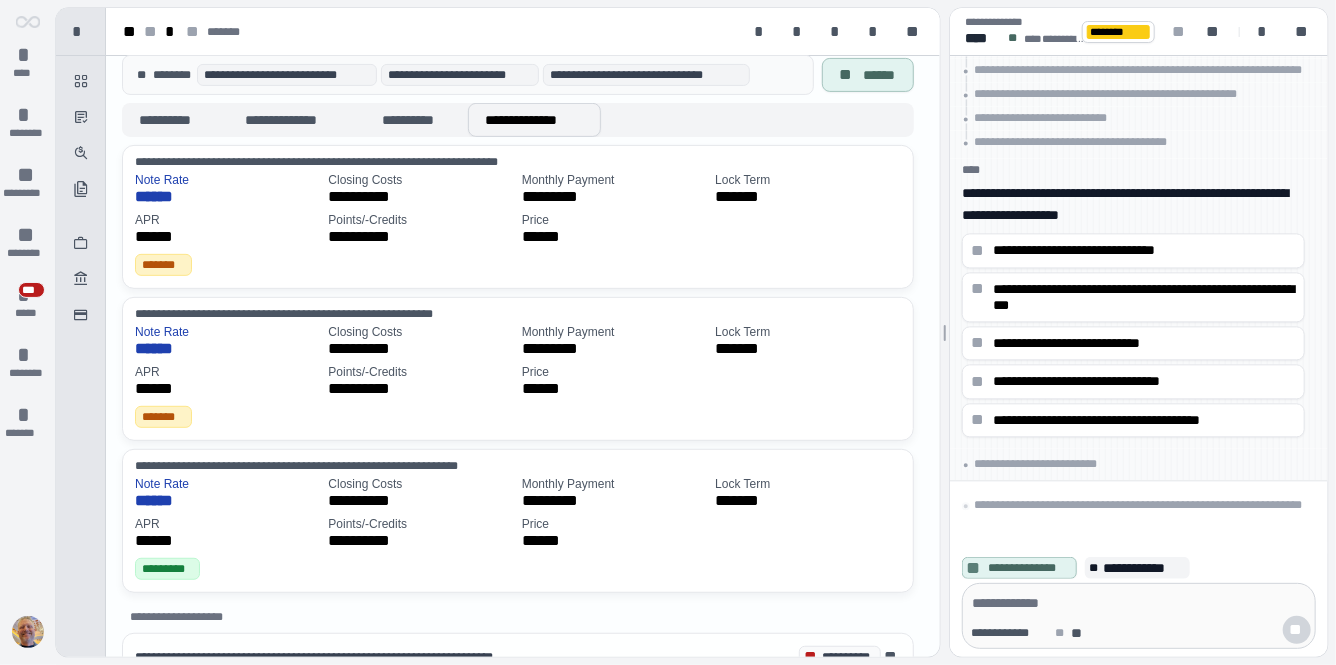 scroll, scrollTop: 359, scrollLeft: 0, axis: vertical 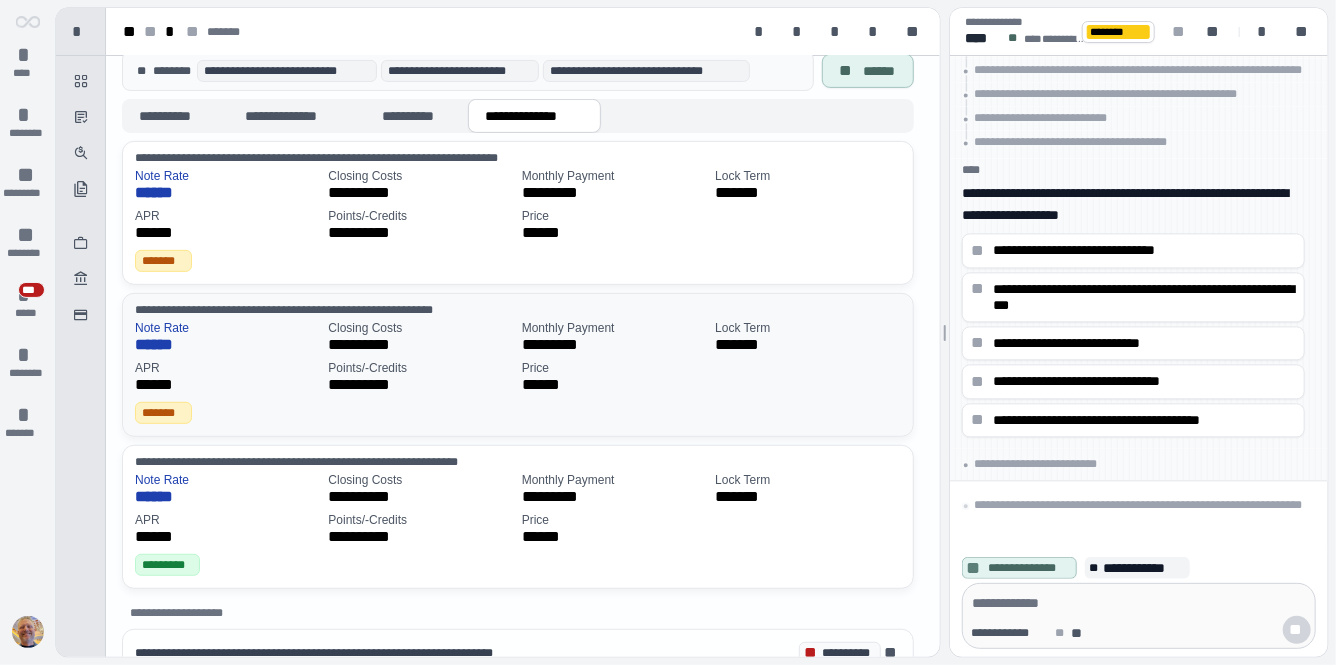 click on "******" at bounding box center (227, 345) 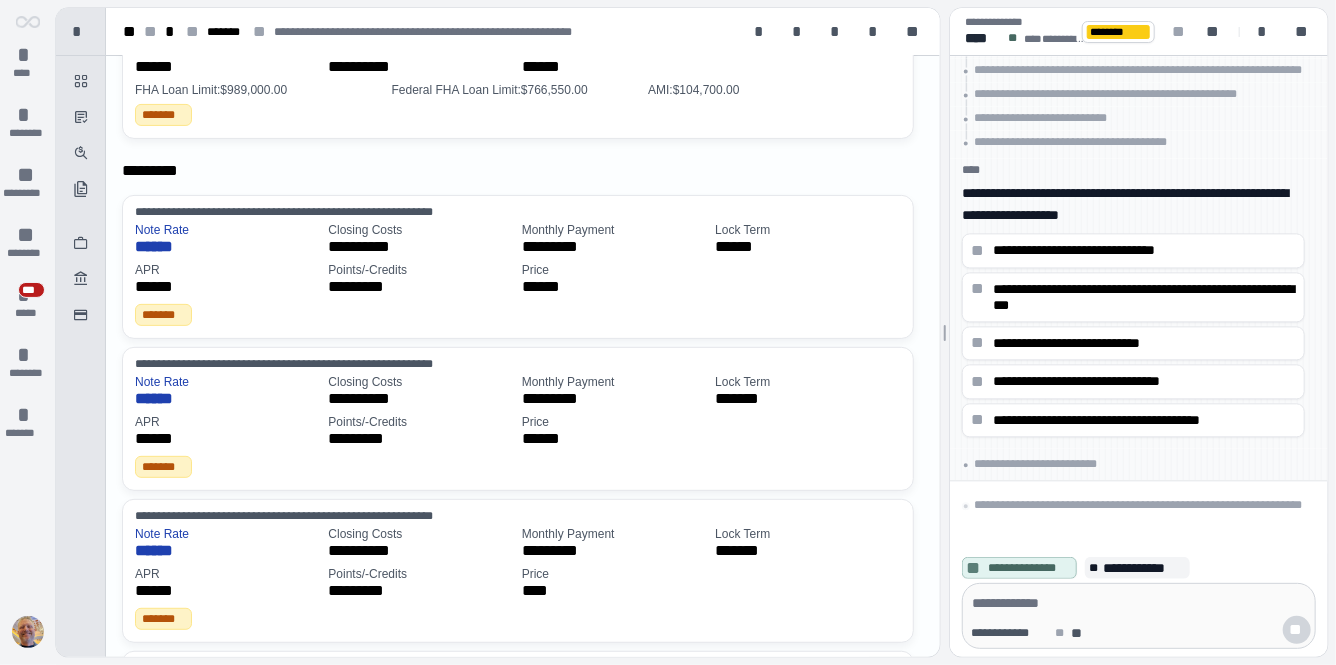 scroll, scrollTop: 0, scrollLeft: 0, axis: both 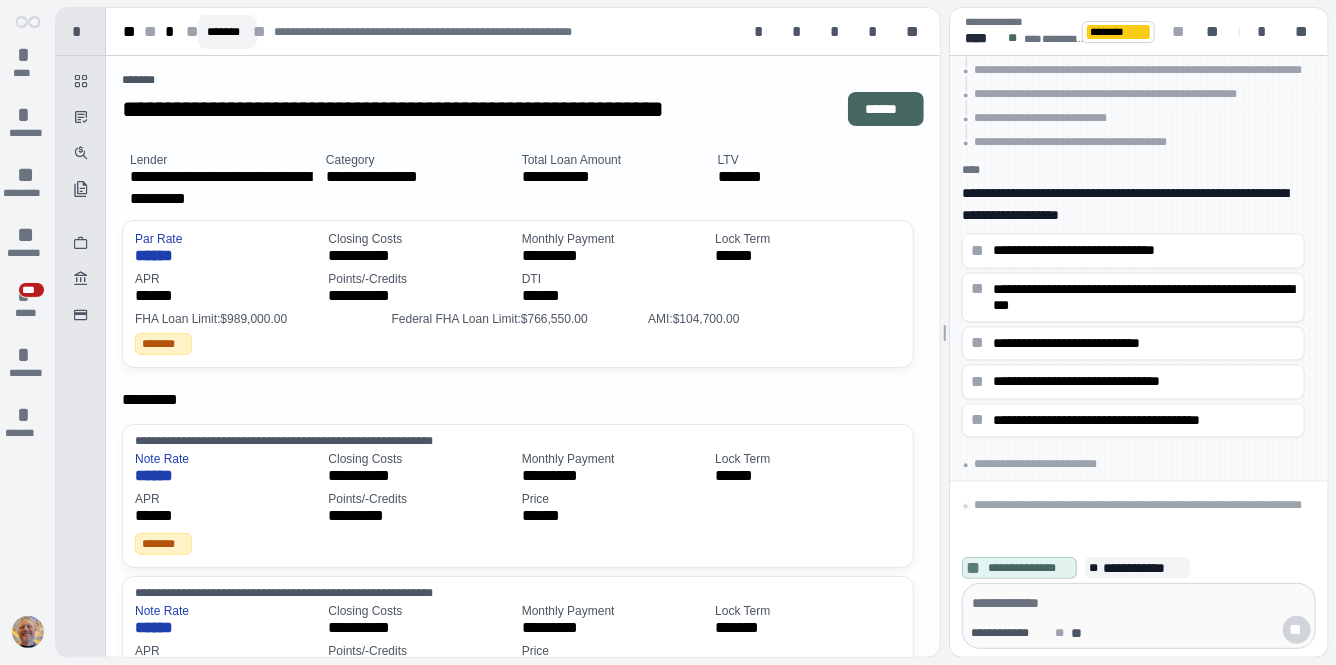 click on "*******" at bounding box center [227, 32] 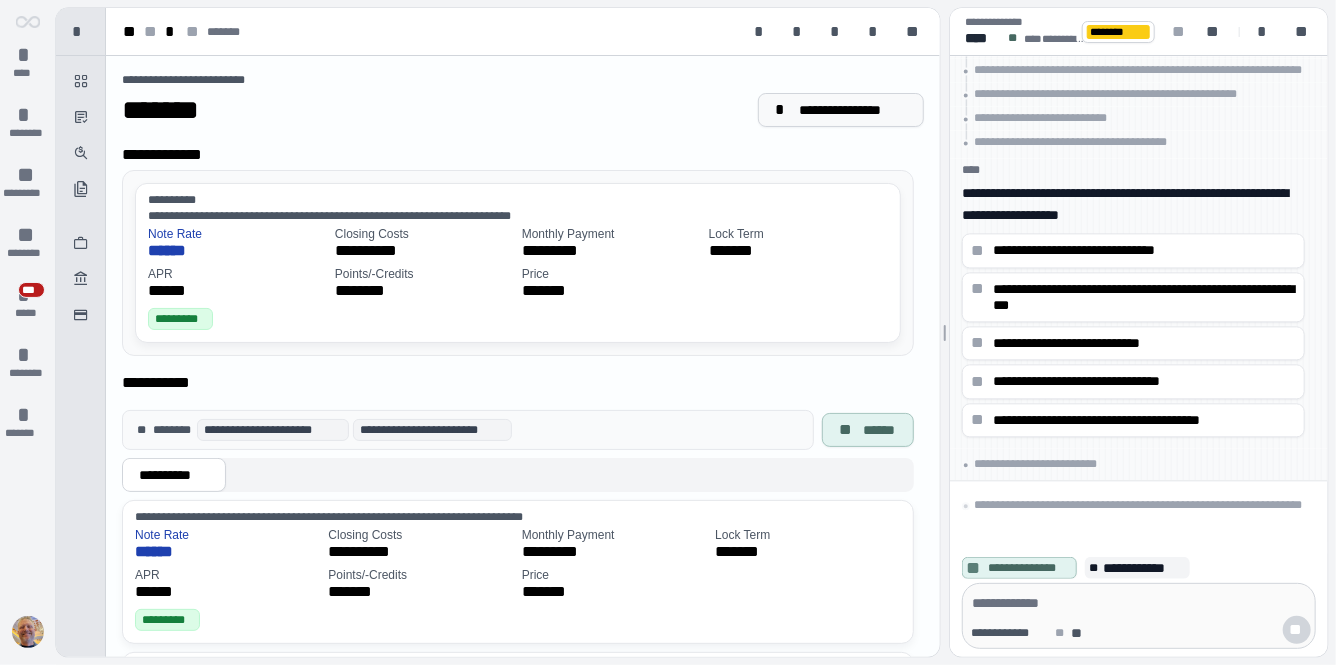 click on "**********" at bounding box center (853, 110) 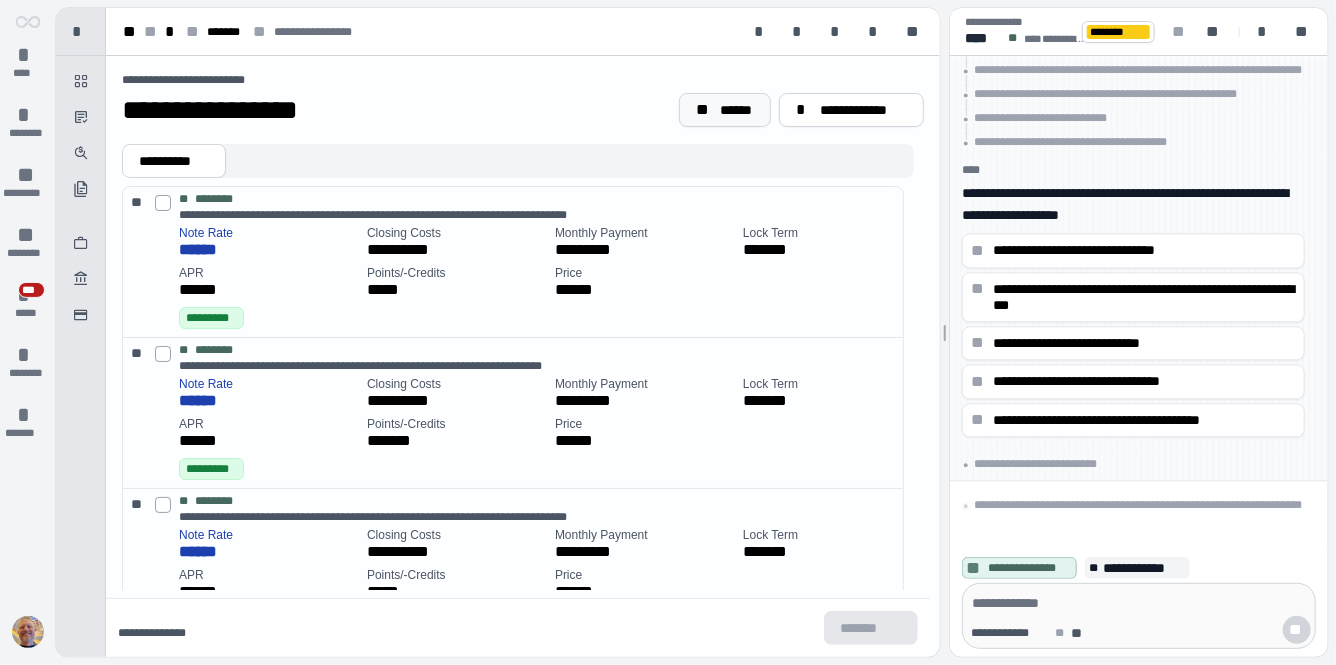 click on "** ******" at bounding box center (725, 110) 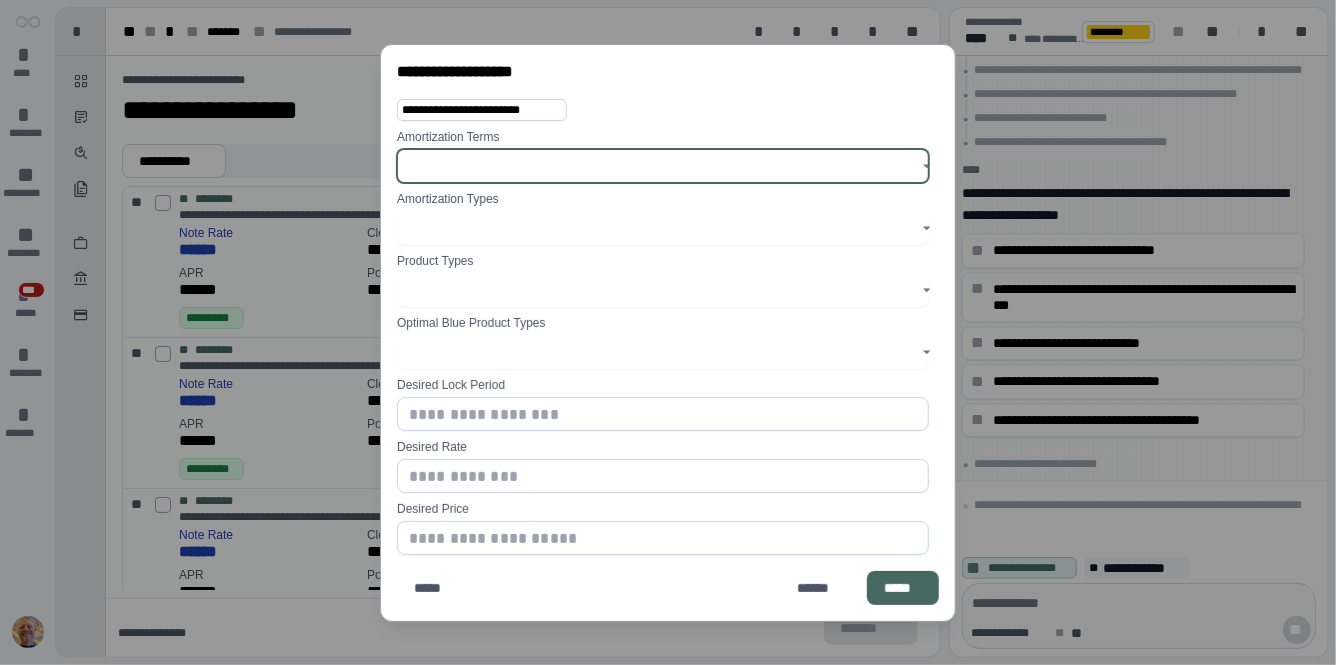 click at bounding box center [657, 166] 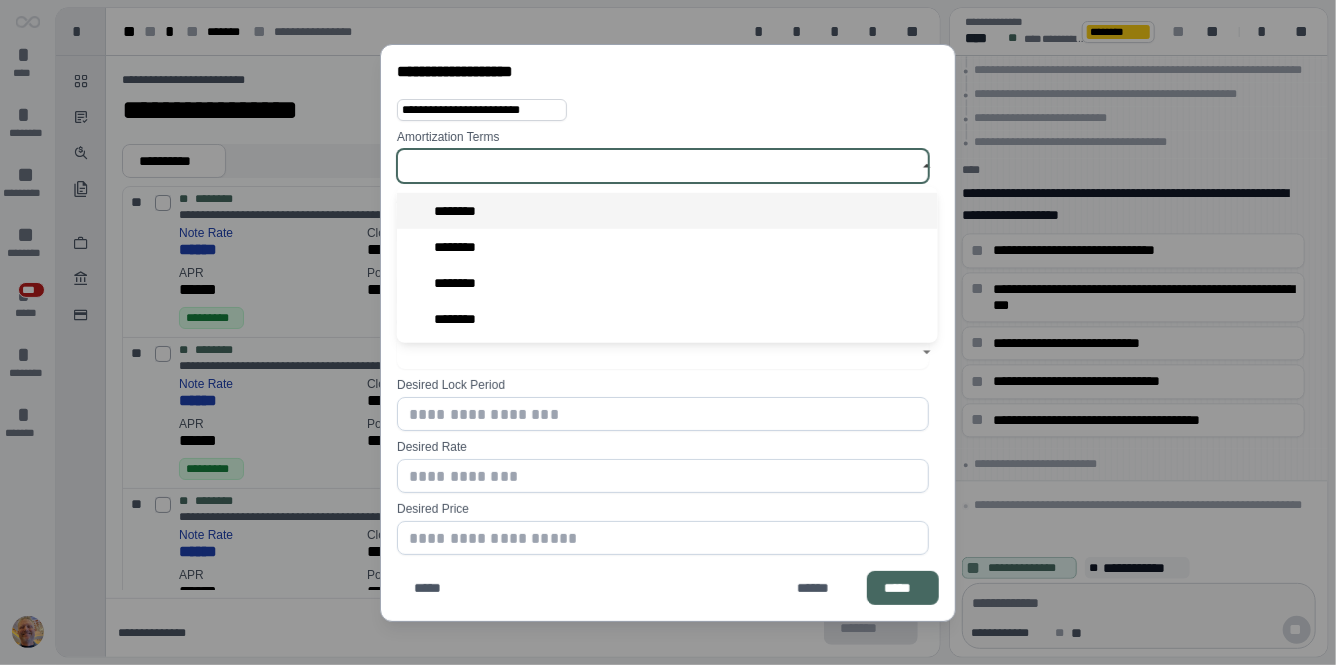 click on "********" at bounding box center (462, 211) 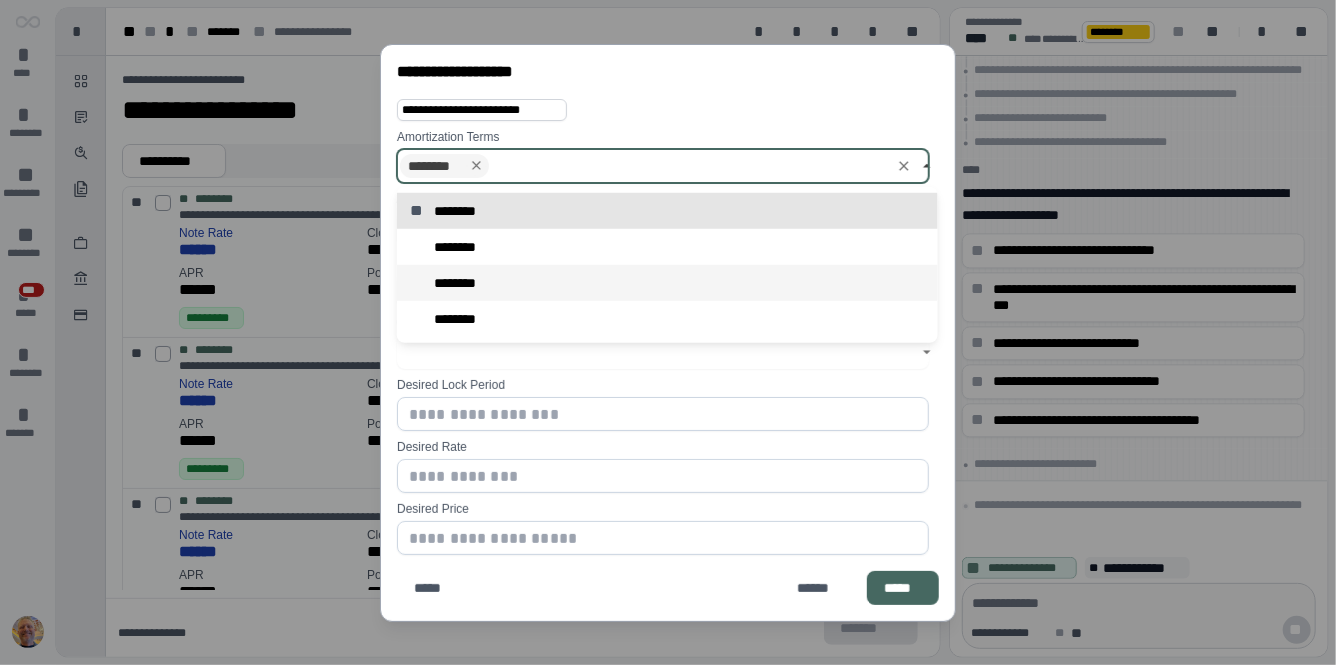 click on "********" at bounding box center (460, 283) 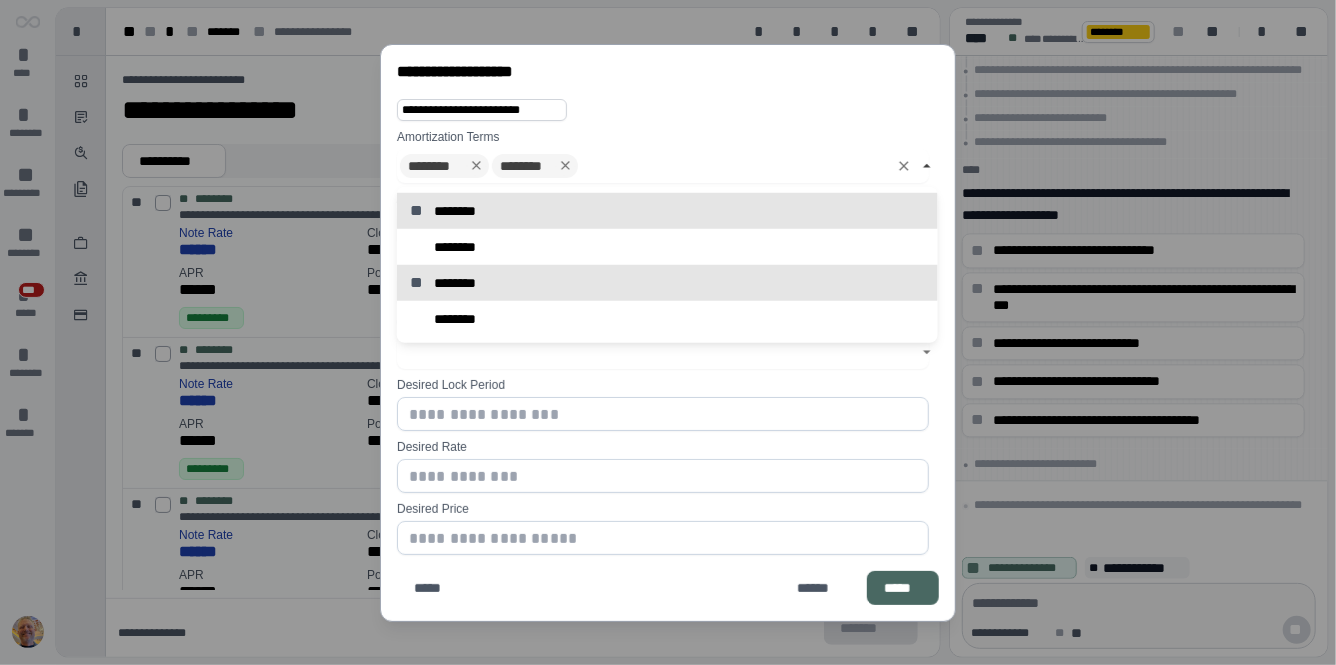 click on "*****" at bounding box center [903, 588] 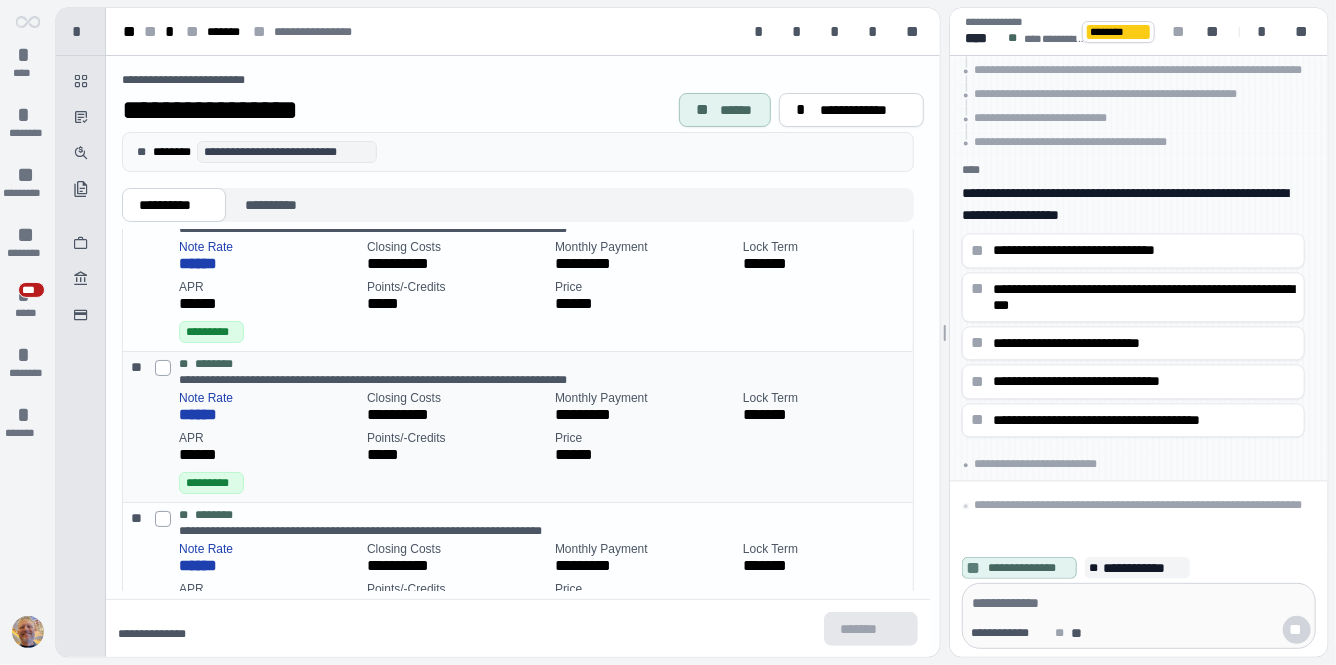 scroll, scrollTop: 0, scrollLeft: 0, axis: both 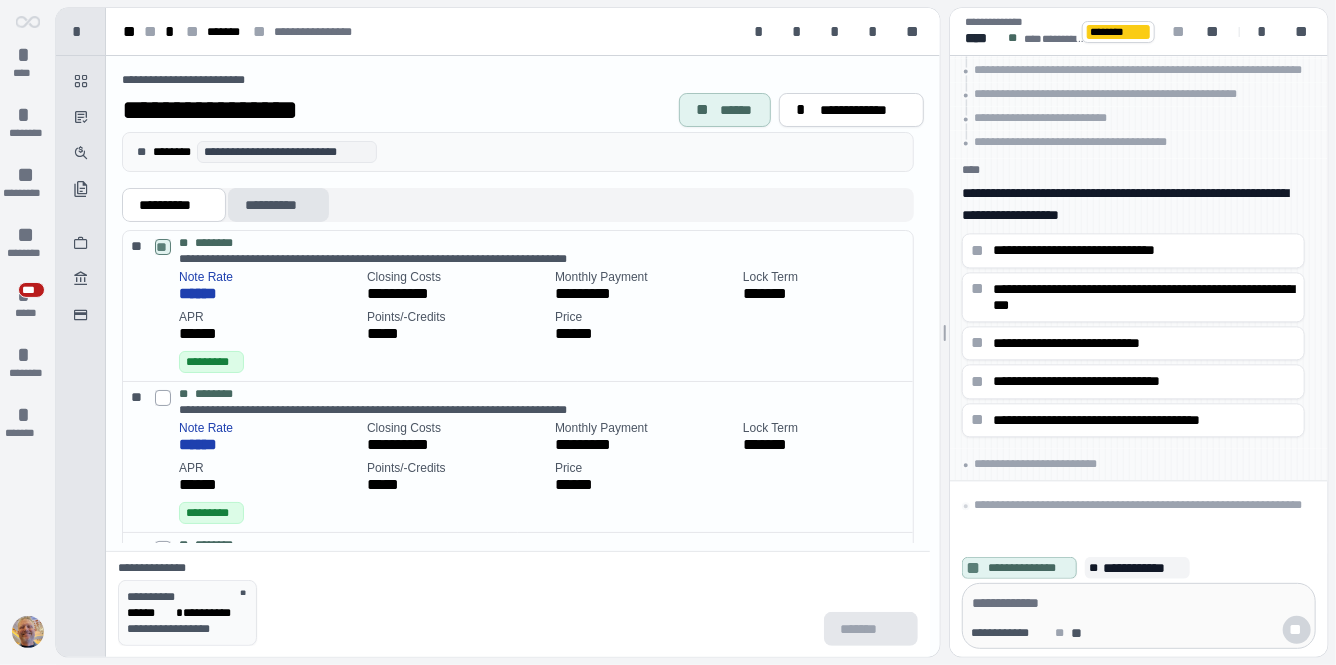 click on "**********" at bounding box center (278, 205) 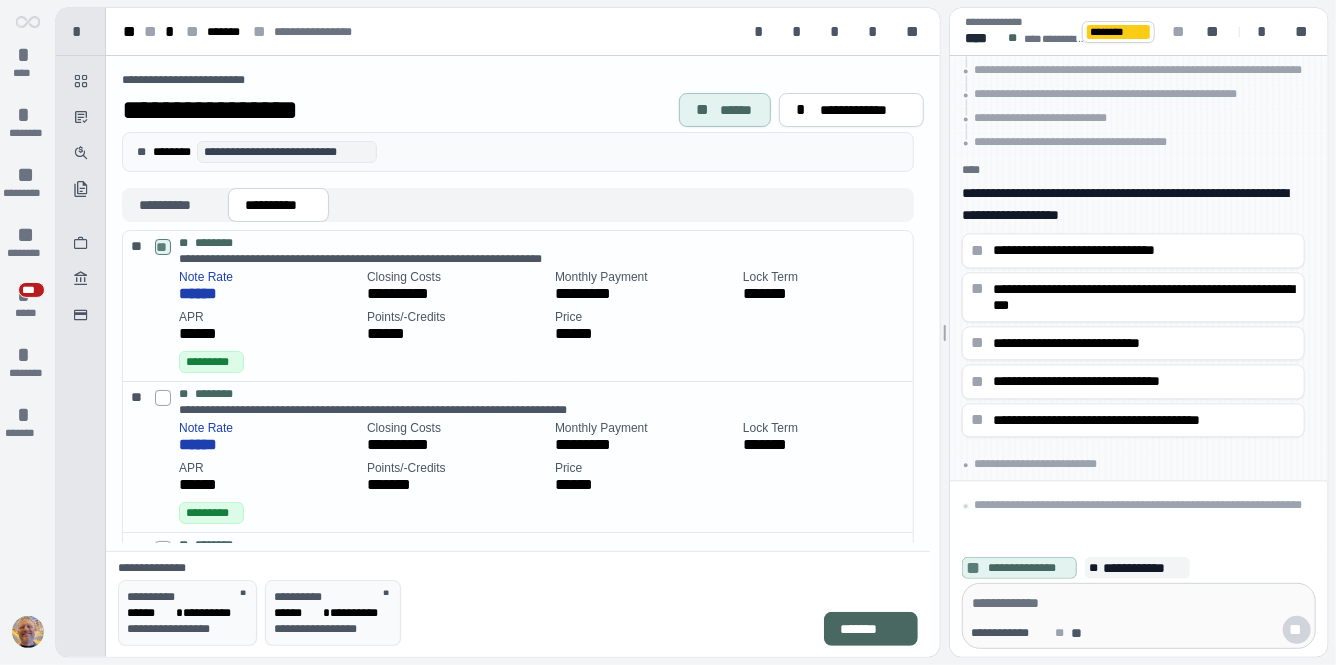 click on "*******" at bounding box center (871, 629) 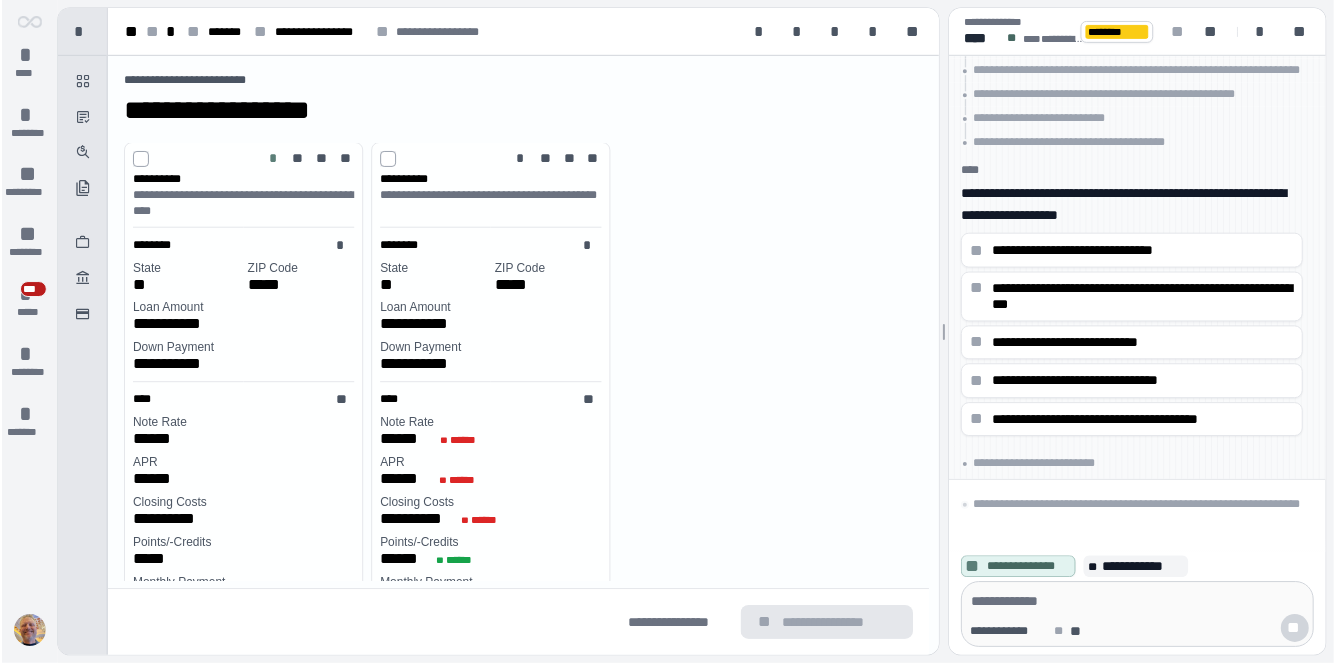 scroll, scrollTop: 0, scrollLeft: 0, axis: both 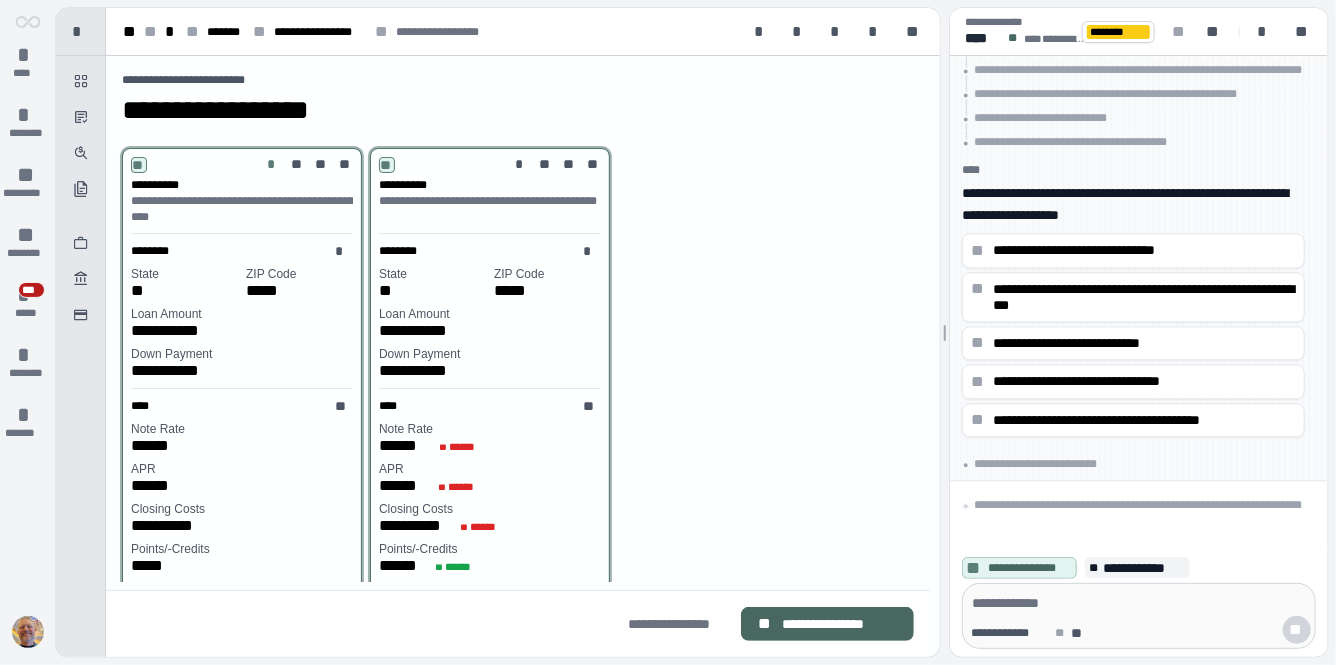 click on "**********" at bounding box center [839, 624] 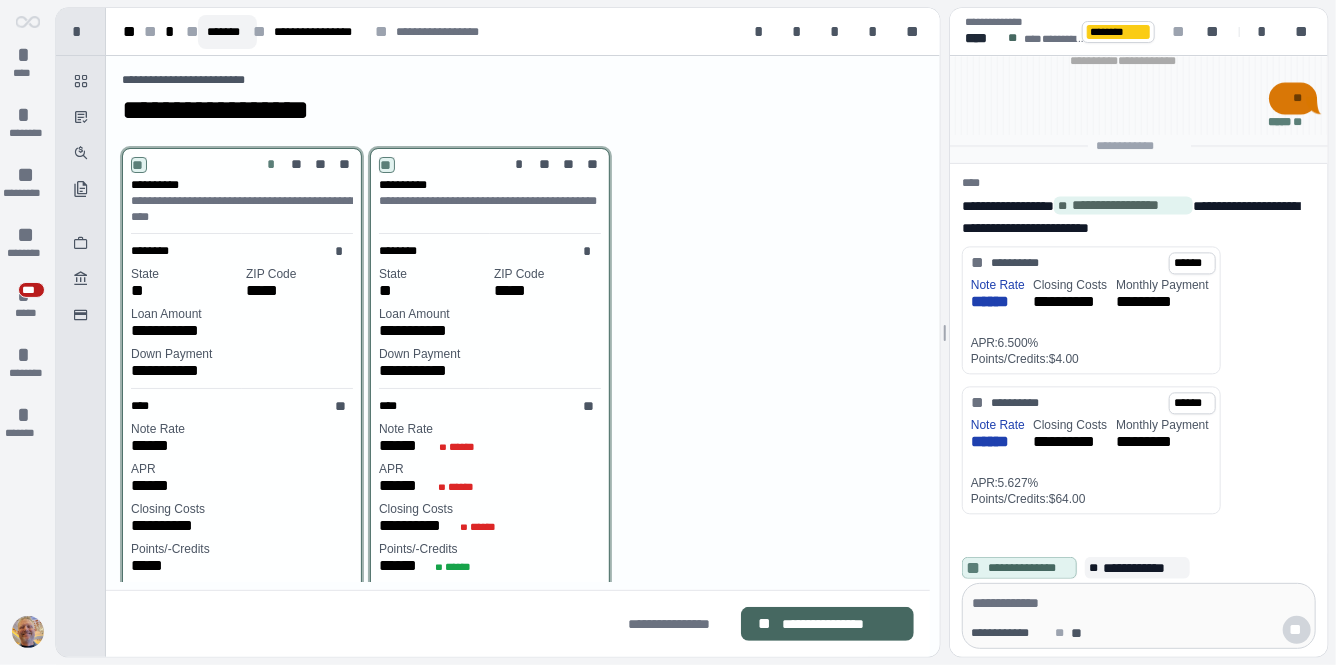 click on "*******" at bounding box center [227, 32] 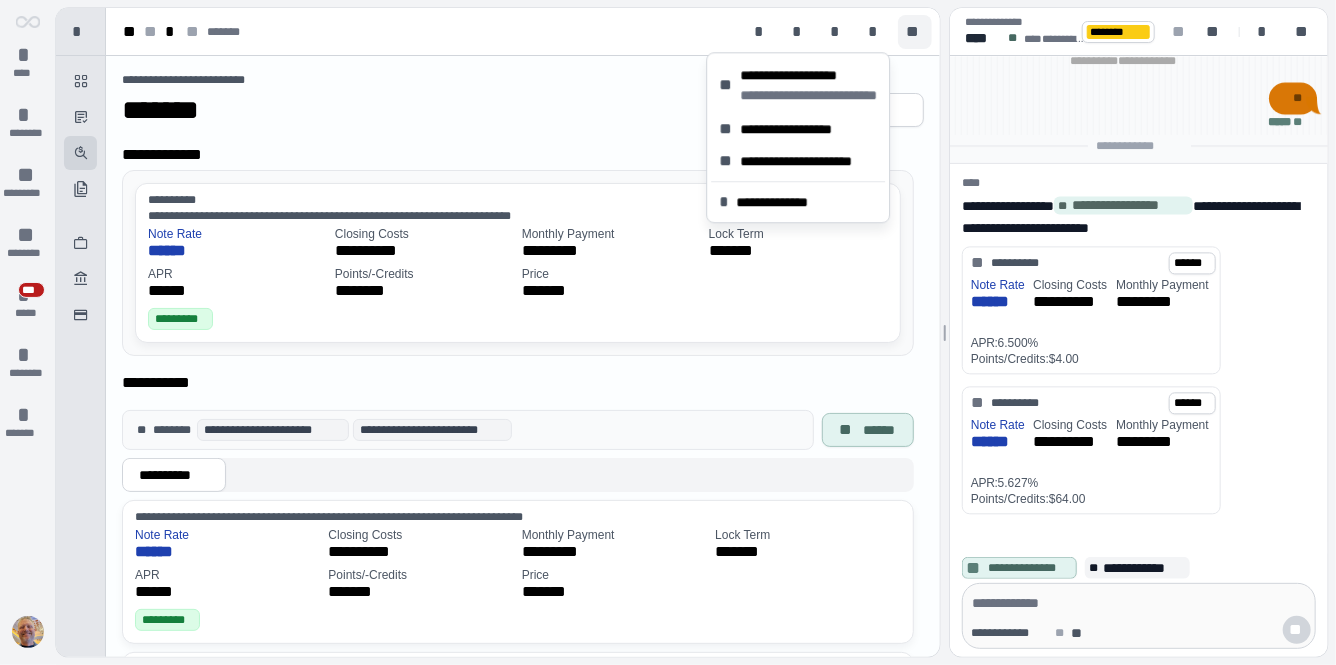 click on "**" at bounding box center (915, 32) 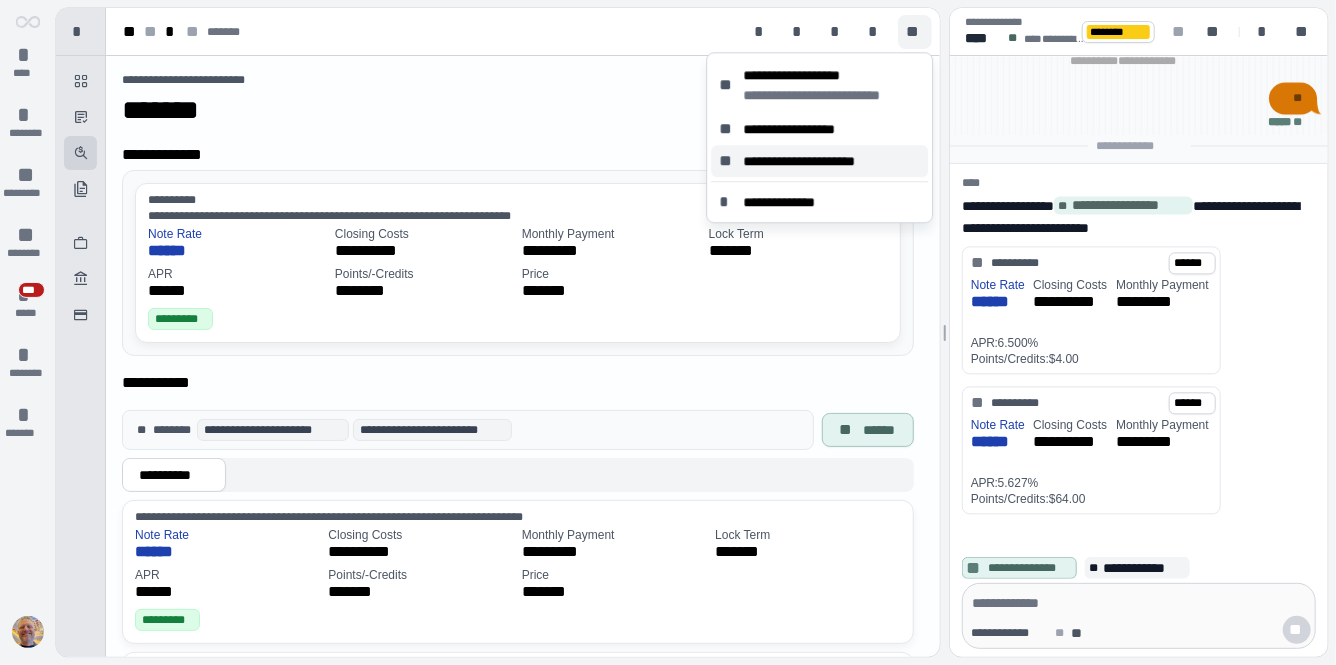 click on "**********" at bounding box center [818, 161] 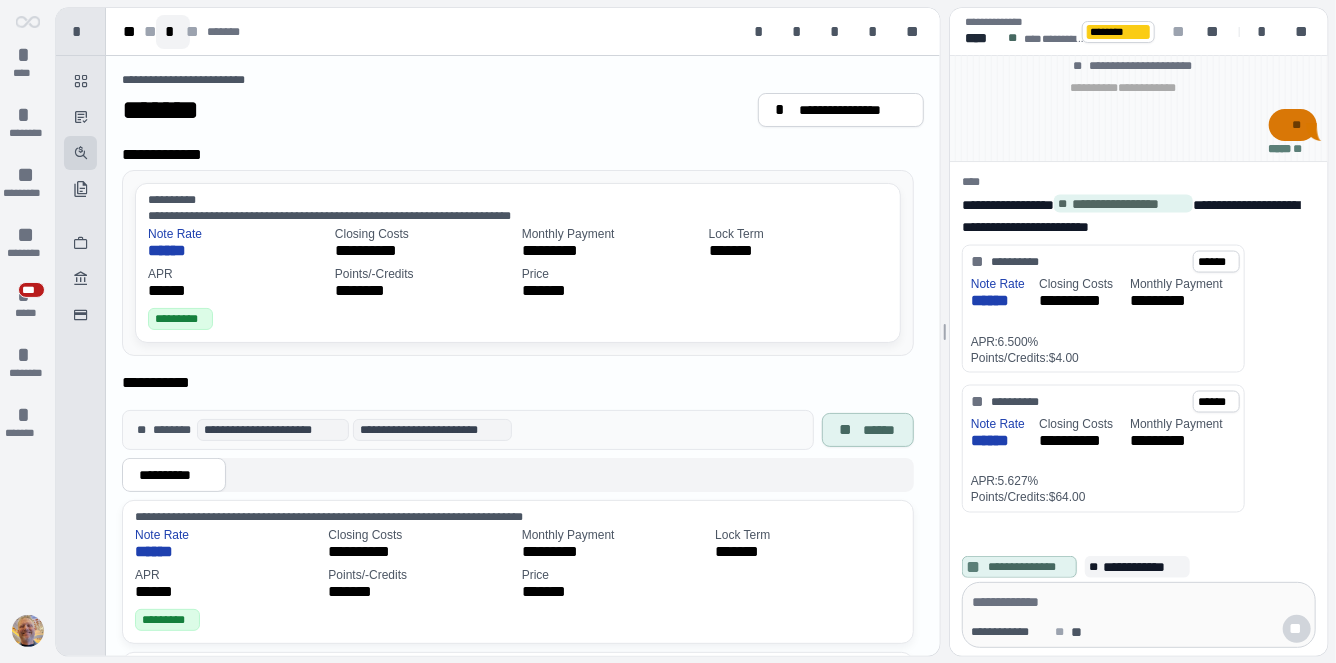 click on "*" at bounding box center [173, 32] 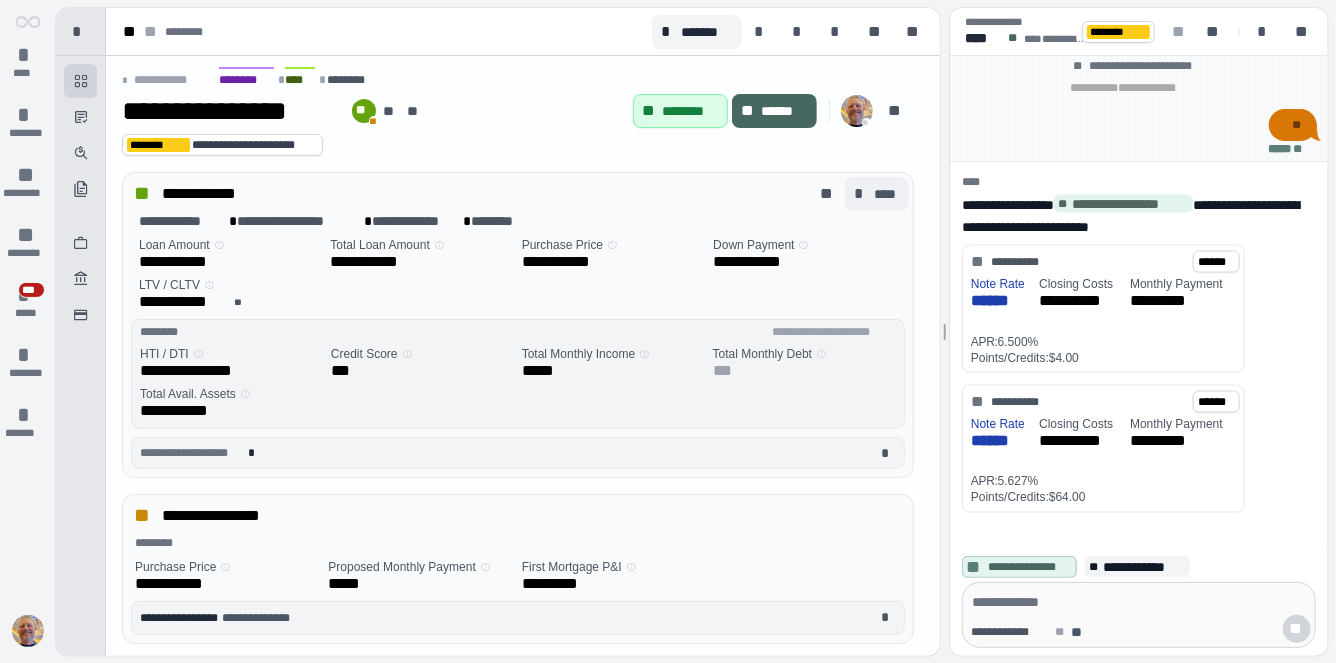 click on "****" at bounding box center (887, 194) 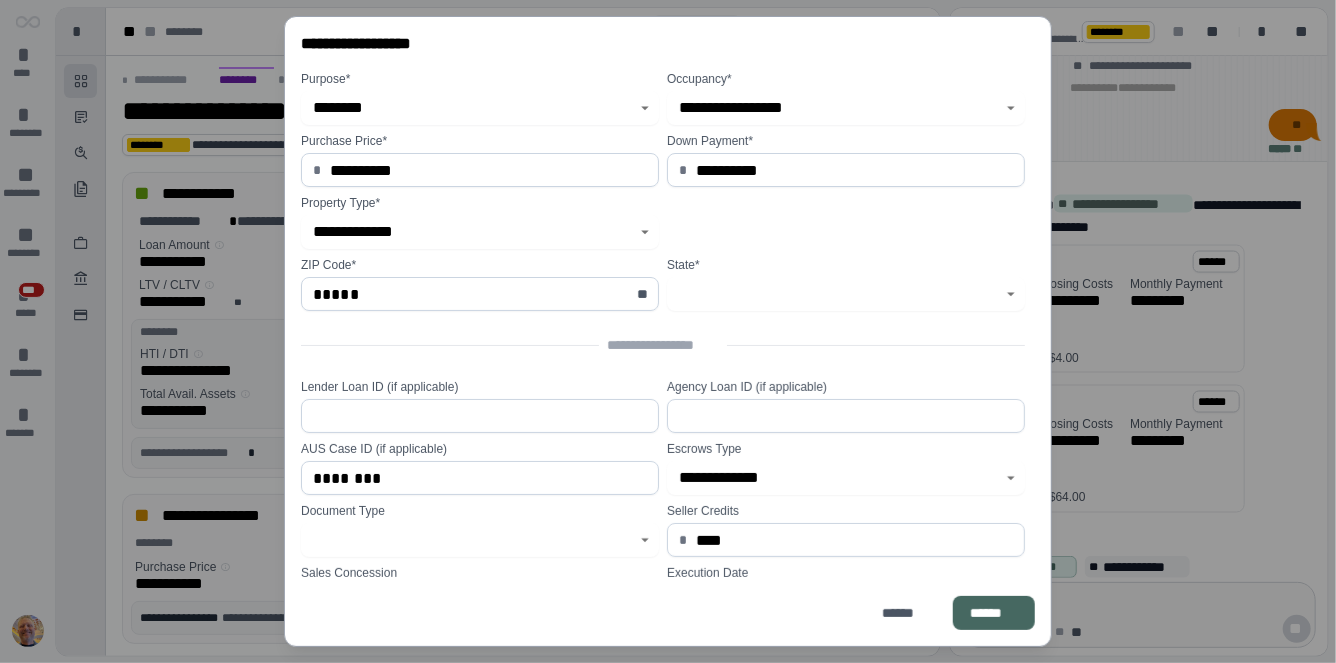 type on "*********" 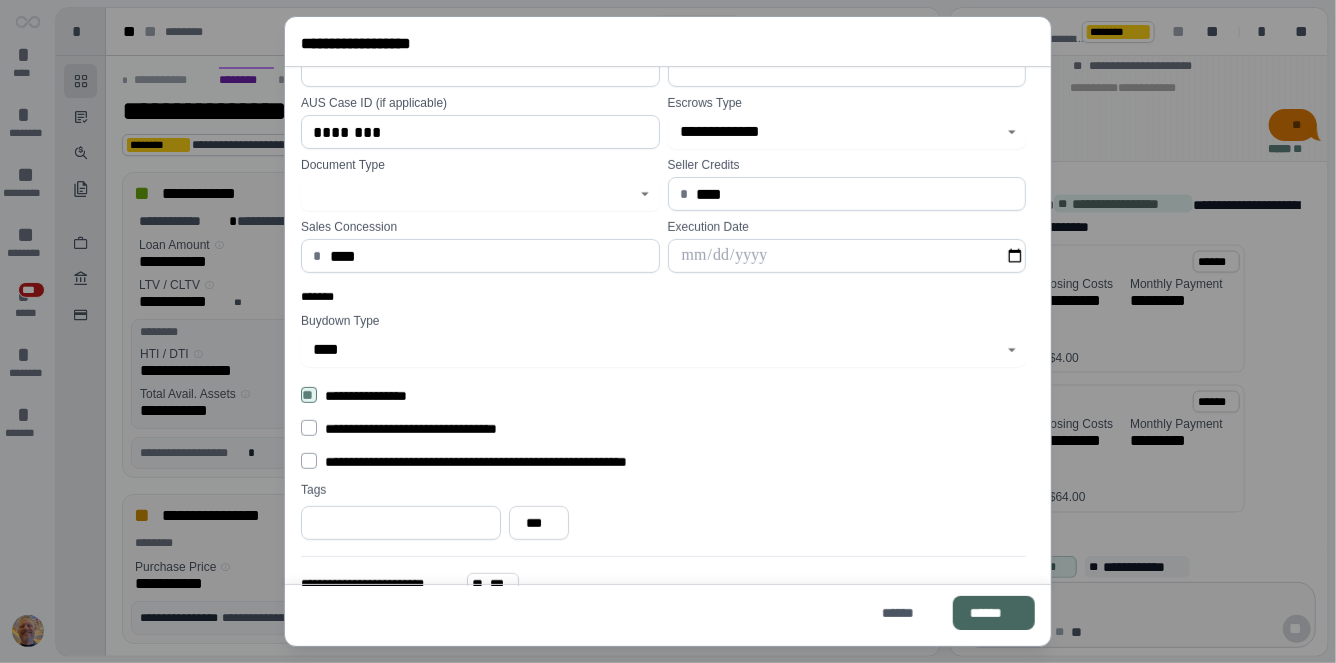 scroll, scrollTop: 428, scrollLeft: 0, axis: vertical 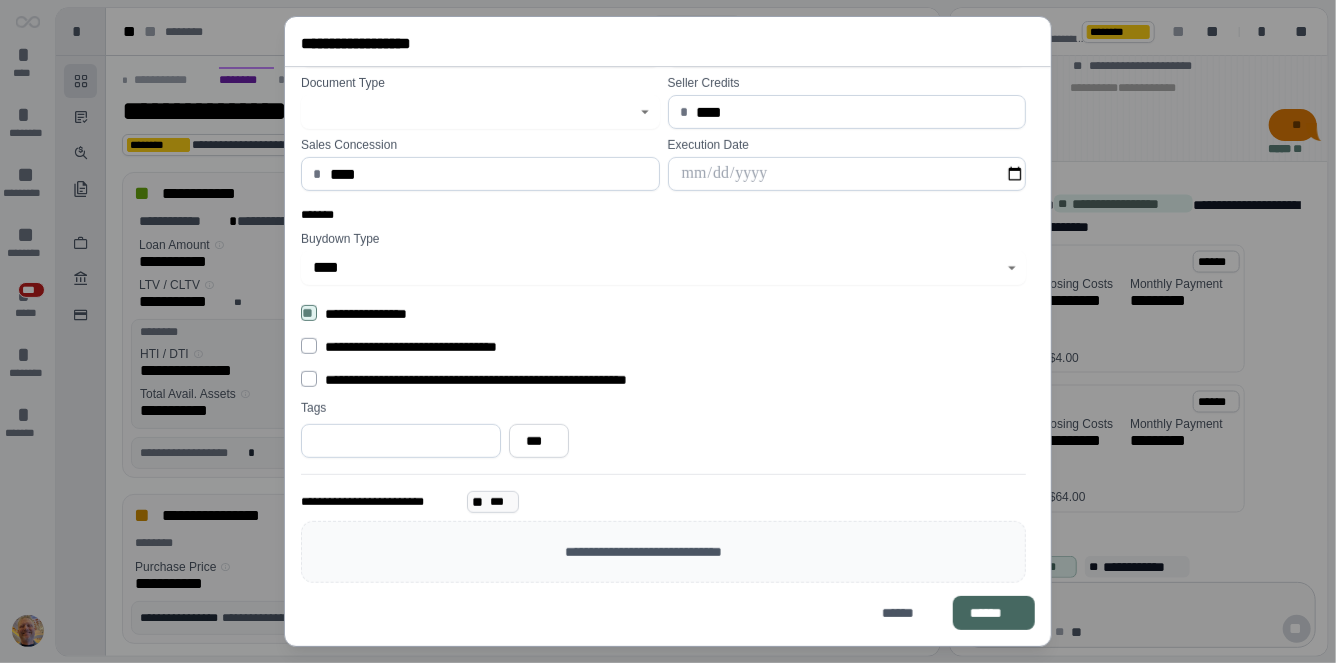 click on "** ***" at bounding box center [493, 502] 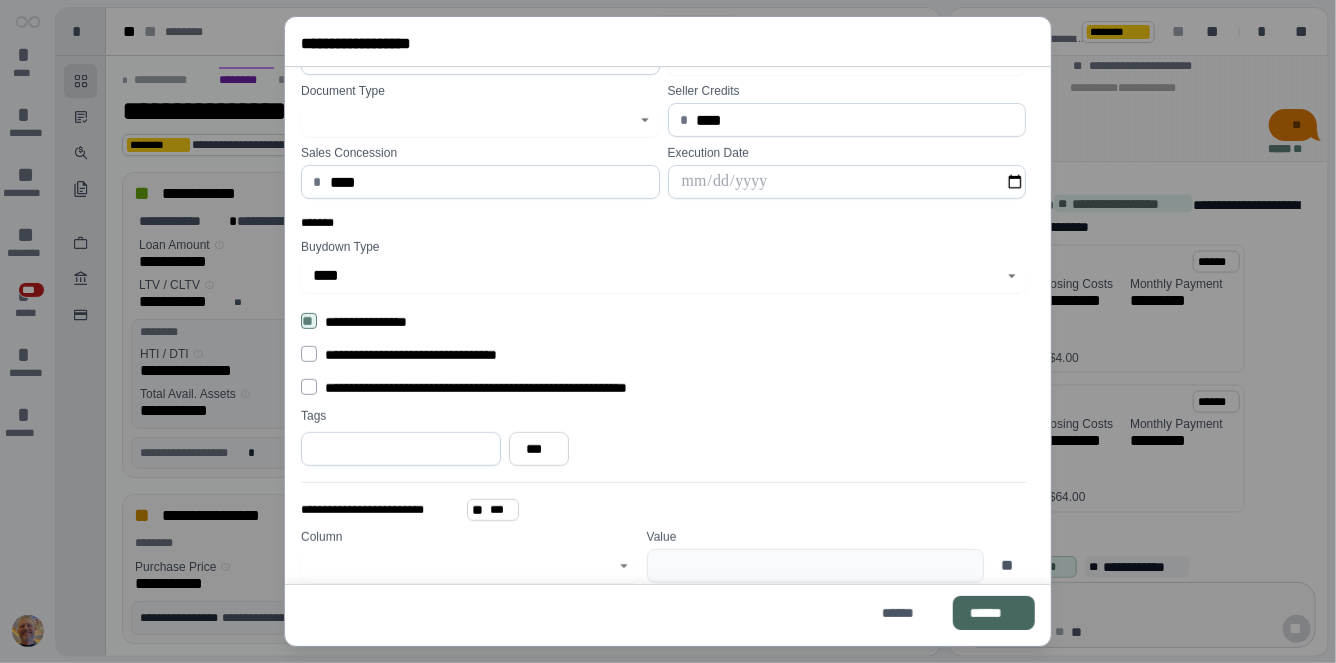 click 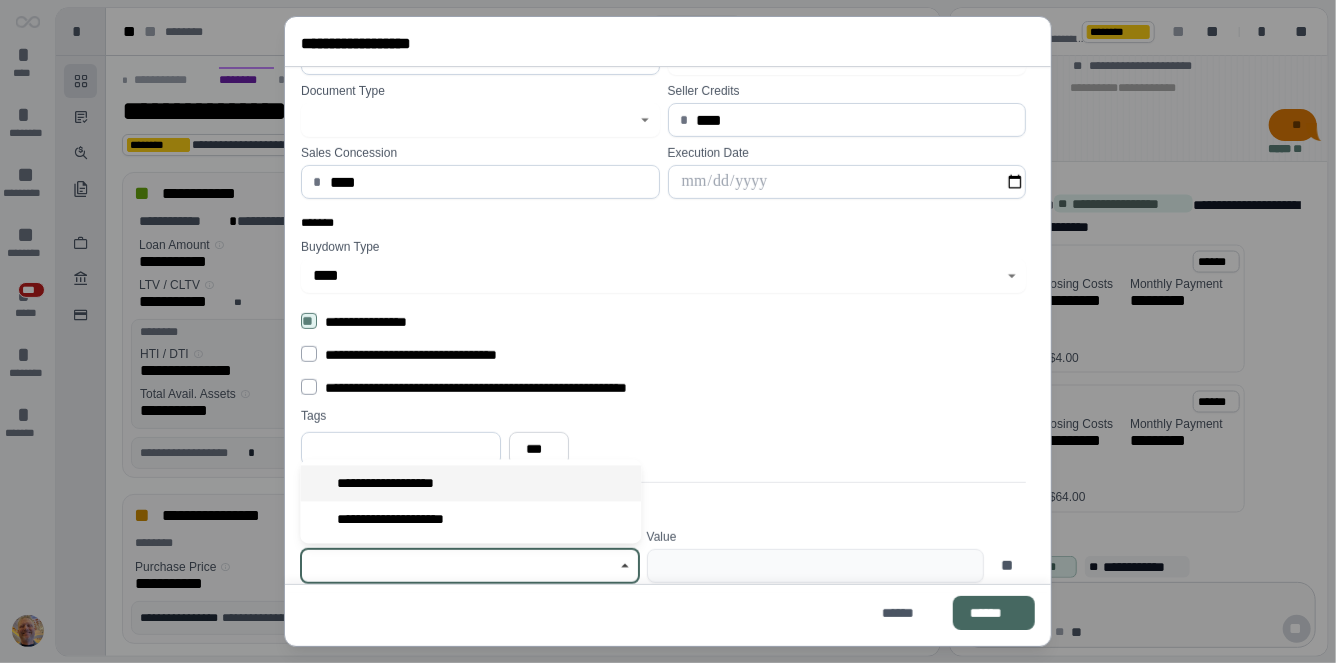 click on "**********" at bounding box center (401, 483) 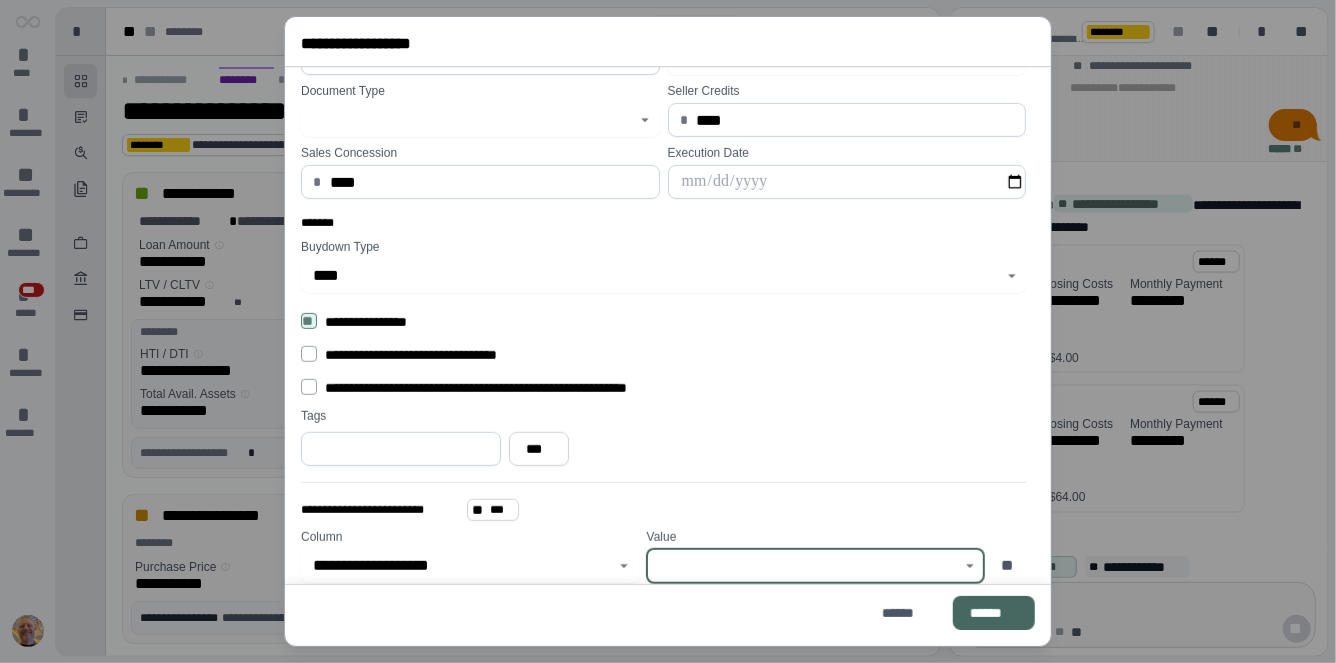 click at bounding box center [804, 566] 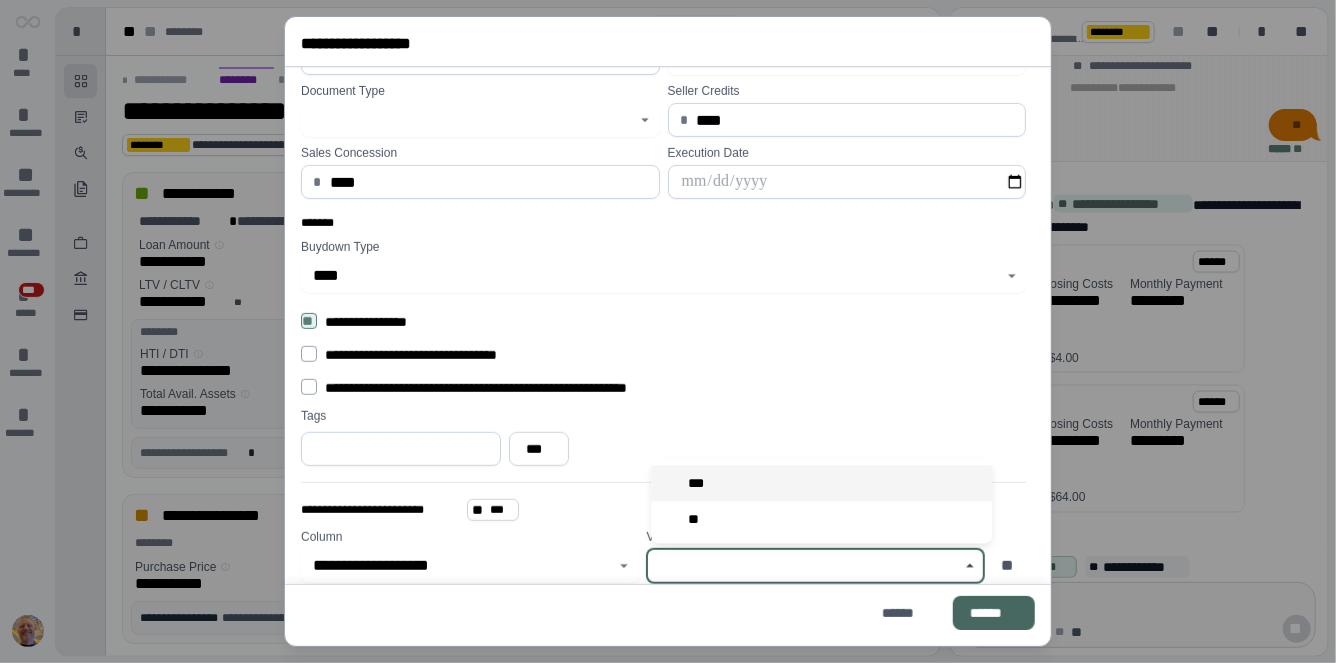 click on "***" at bounding box center [821, 483] 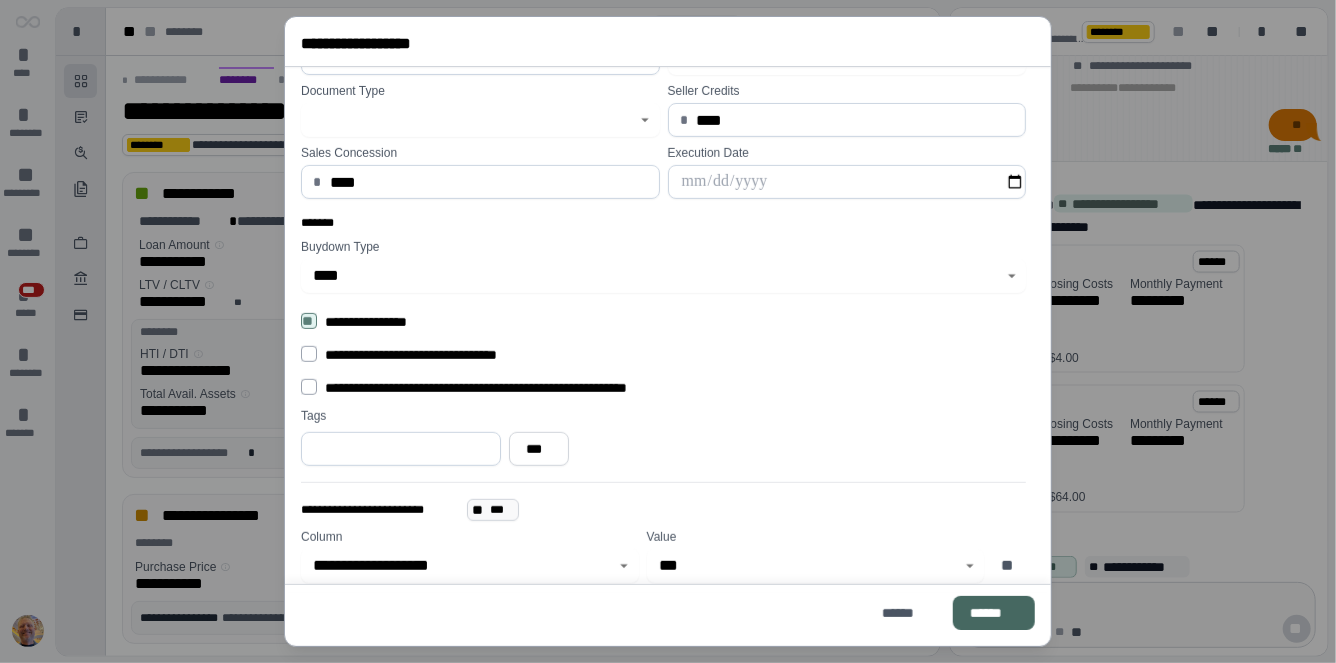 click on "***" at bounding box center (502, 510) 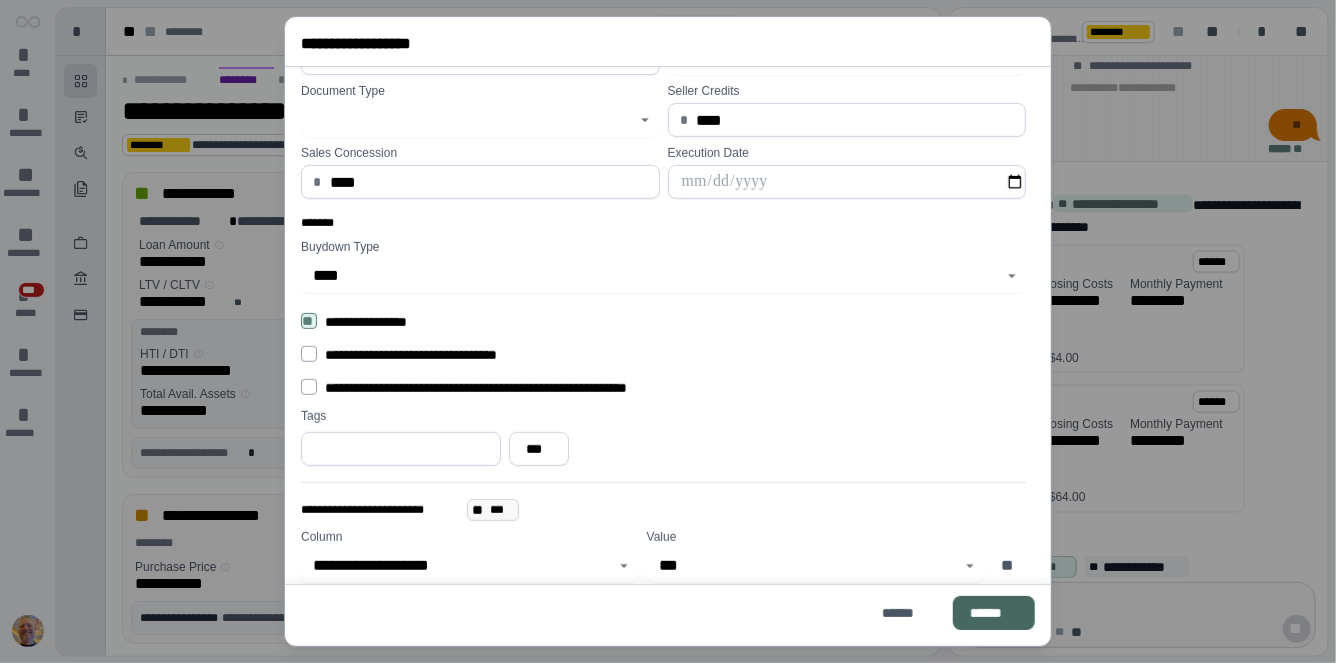 click on "**" at bounding box center [480, 510] 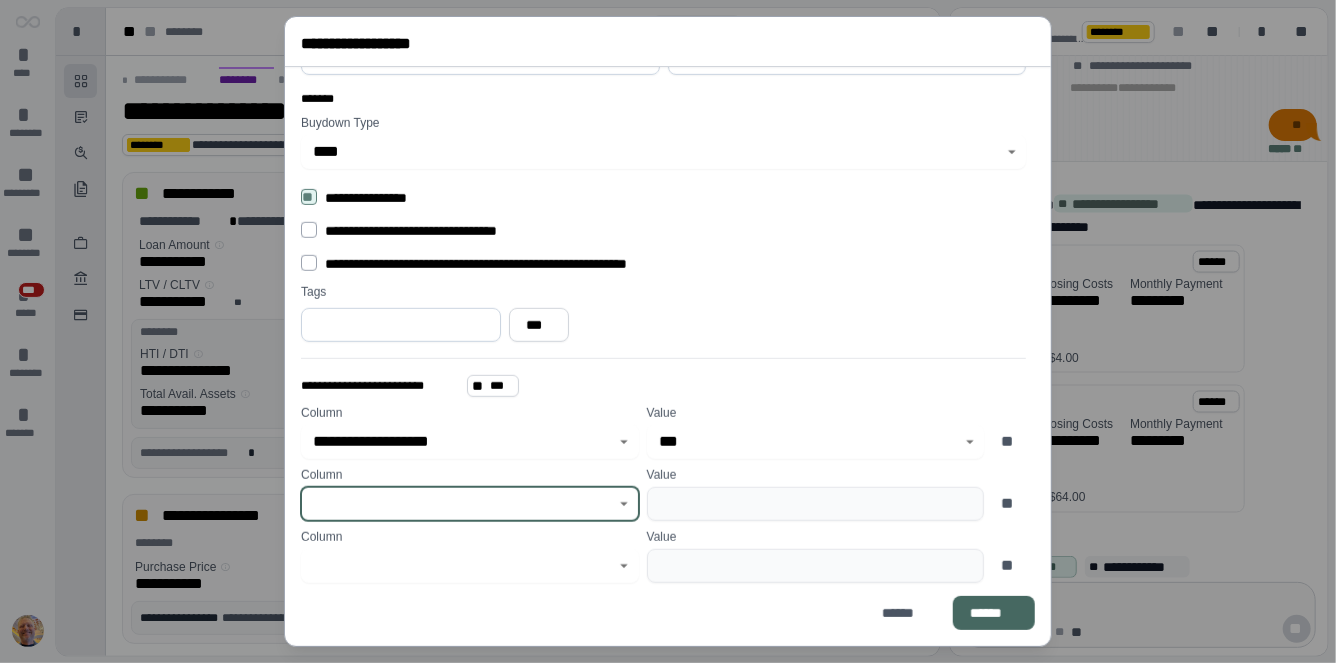 click at bounding box center [458, 504] 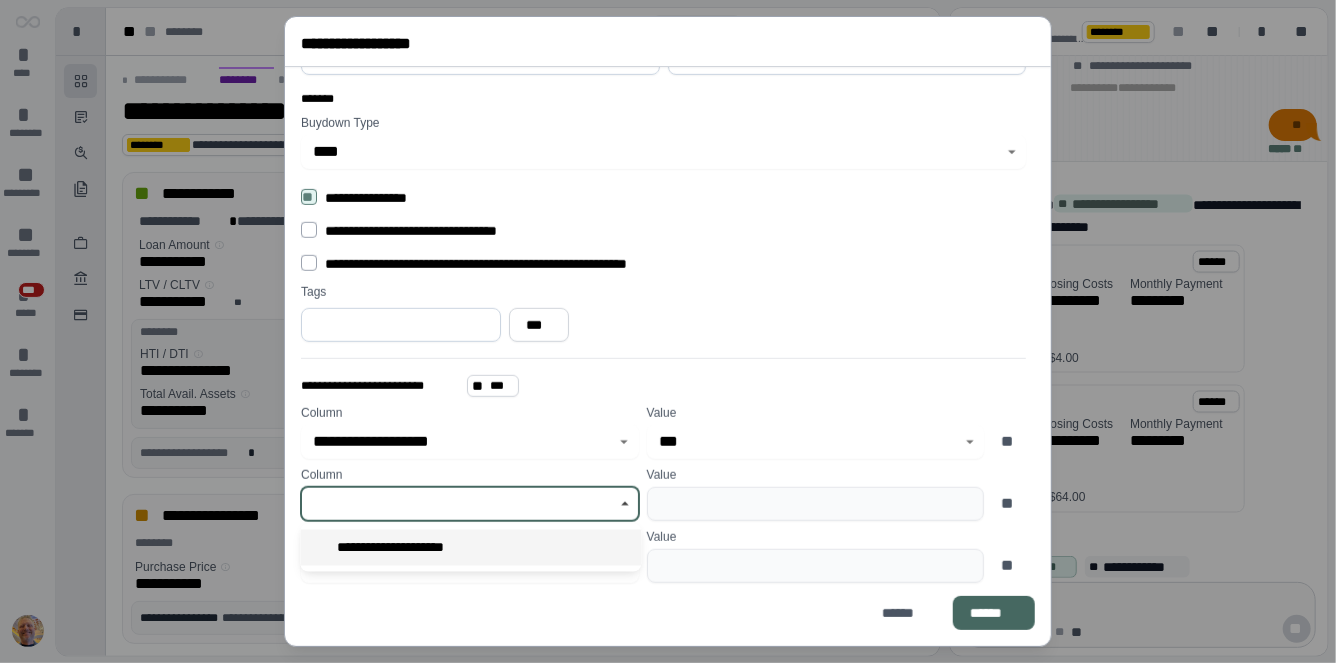 click on "**********" at bounding box center [411, 548] 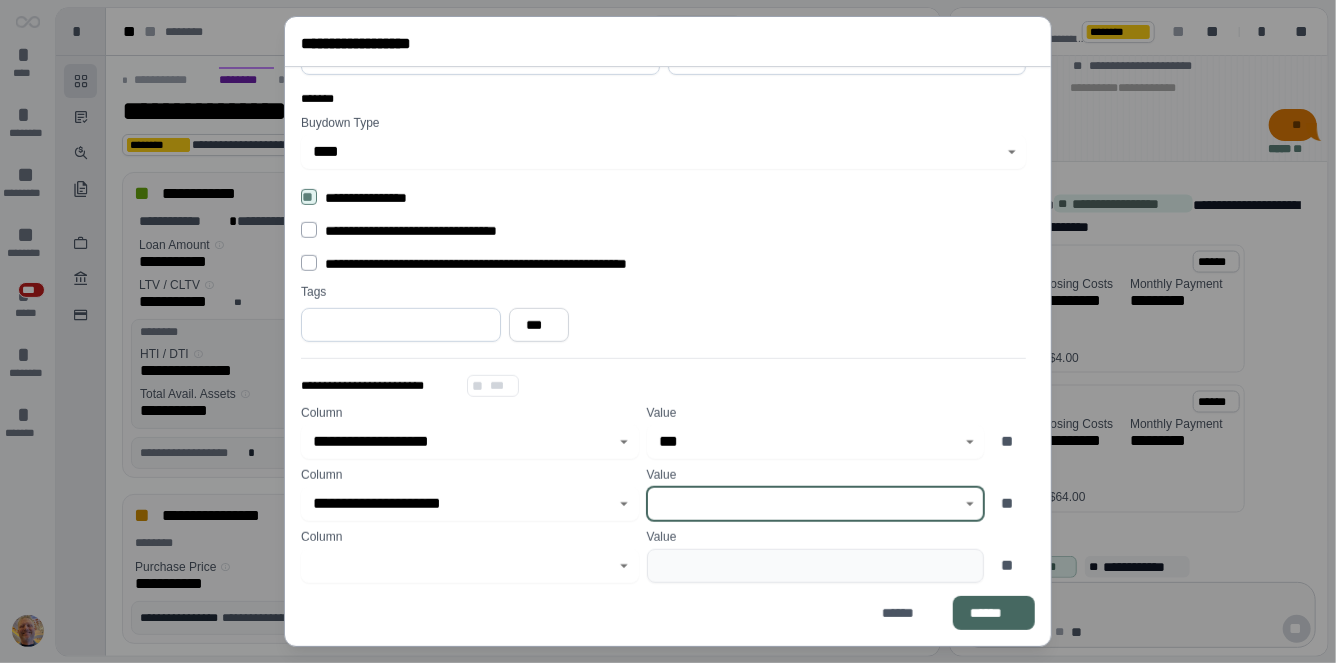 click at bounding box center (804, 504) 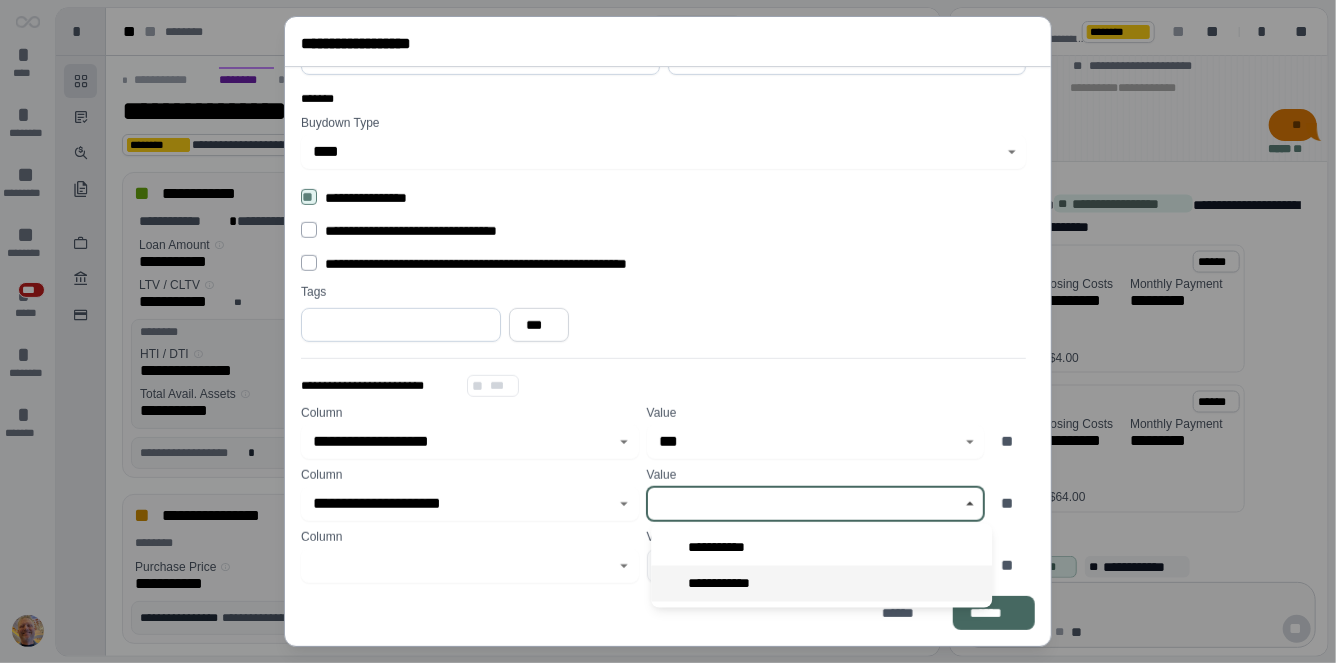 click on "**********" at bounding box center [735, 584] 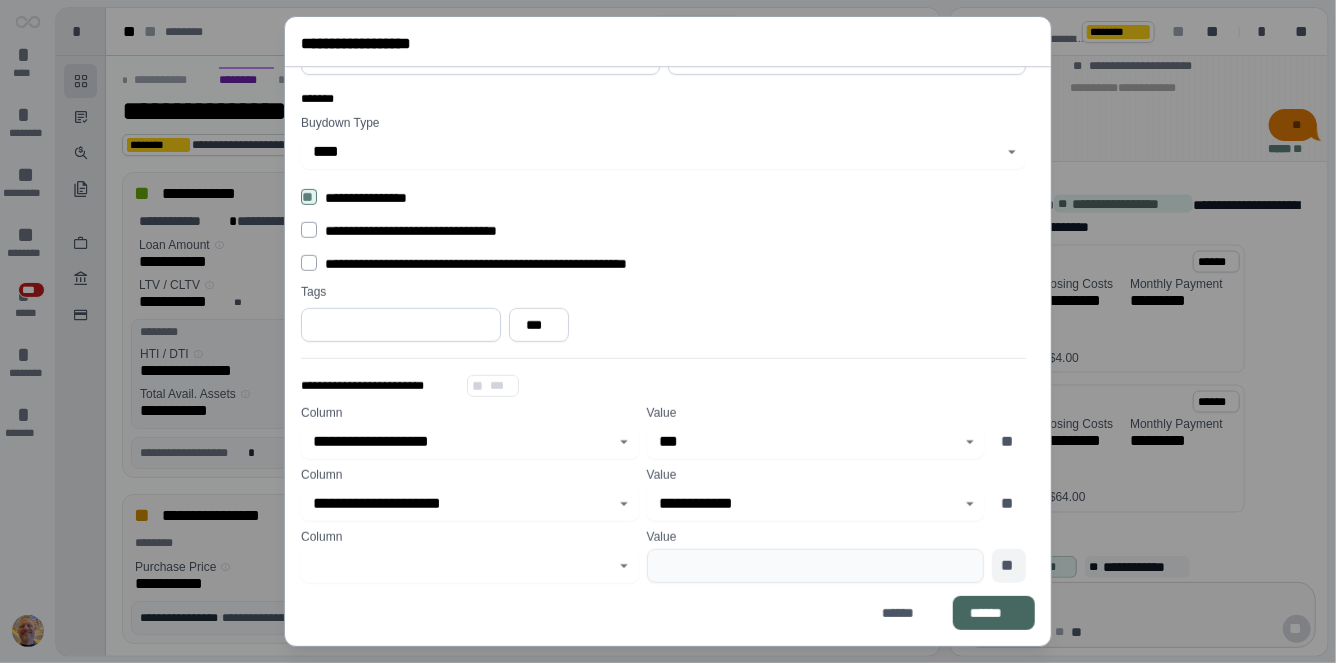 click on "**" at bounding box center [1009, 566] 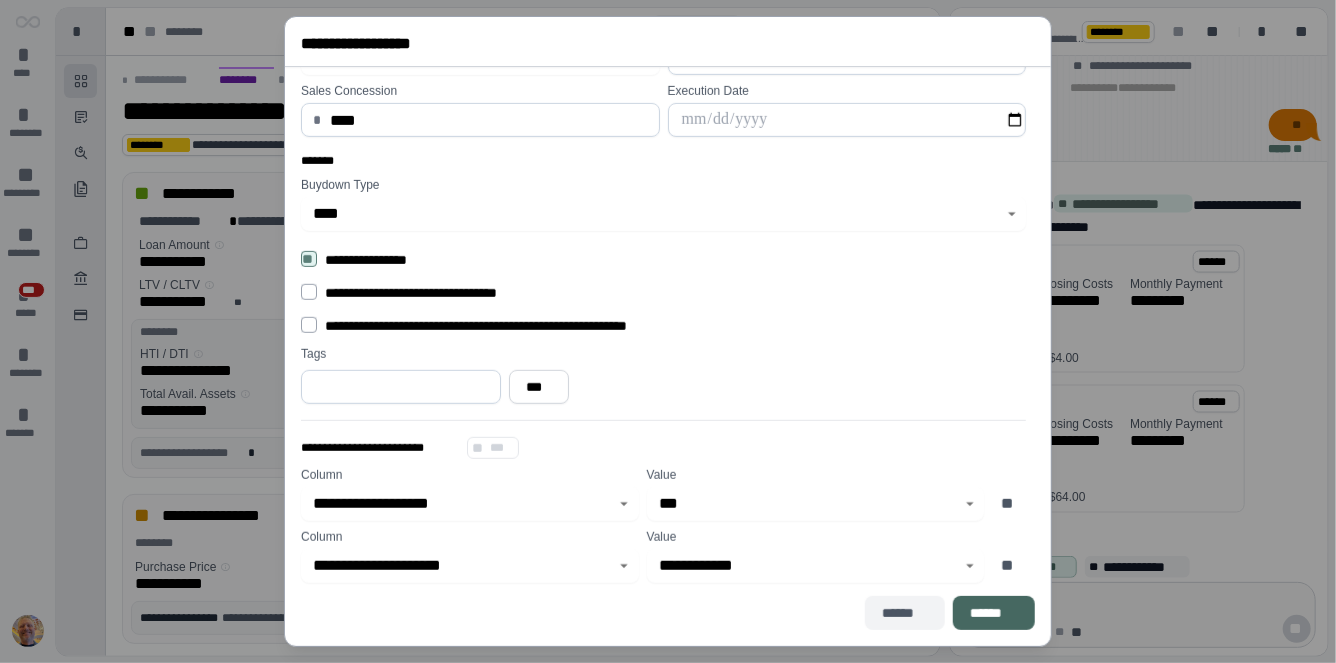 click on "******" at bounding box center (905, 613) 